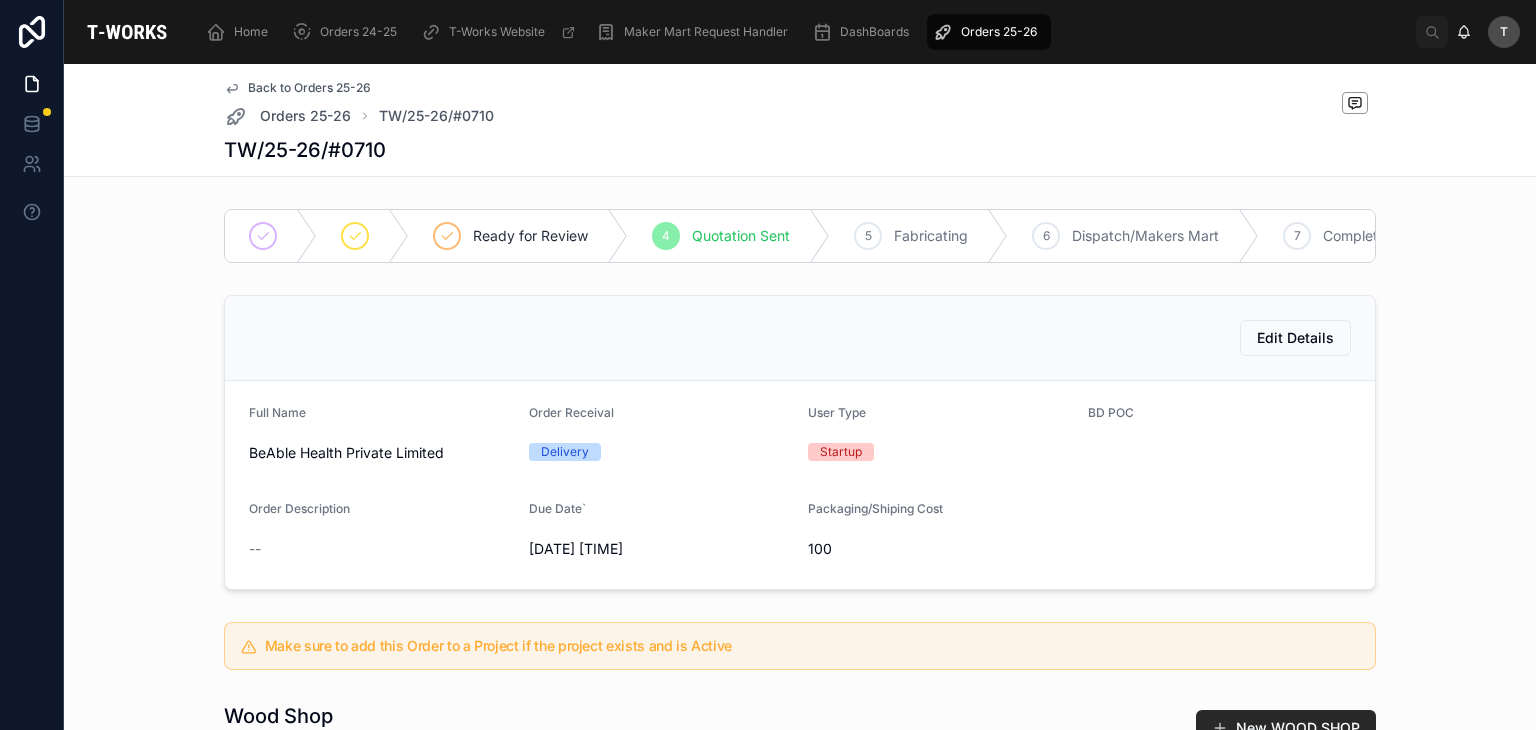 scroll, scrollTop: 0, scrollLeft: 0, axis: both 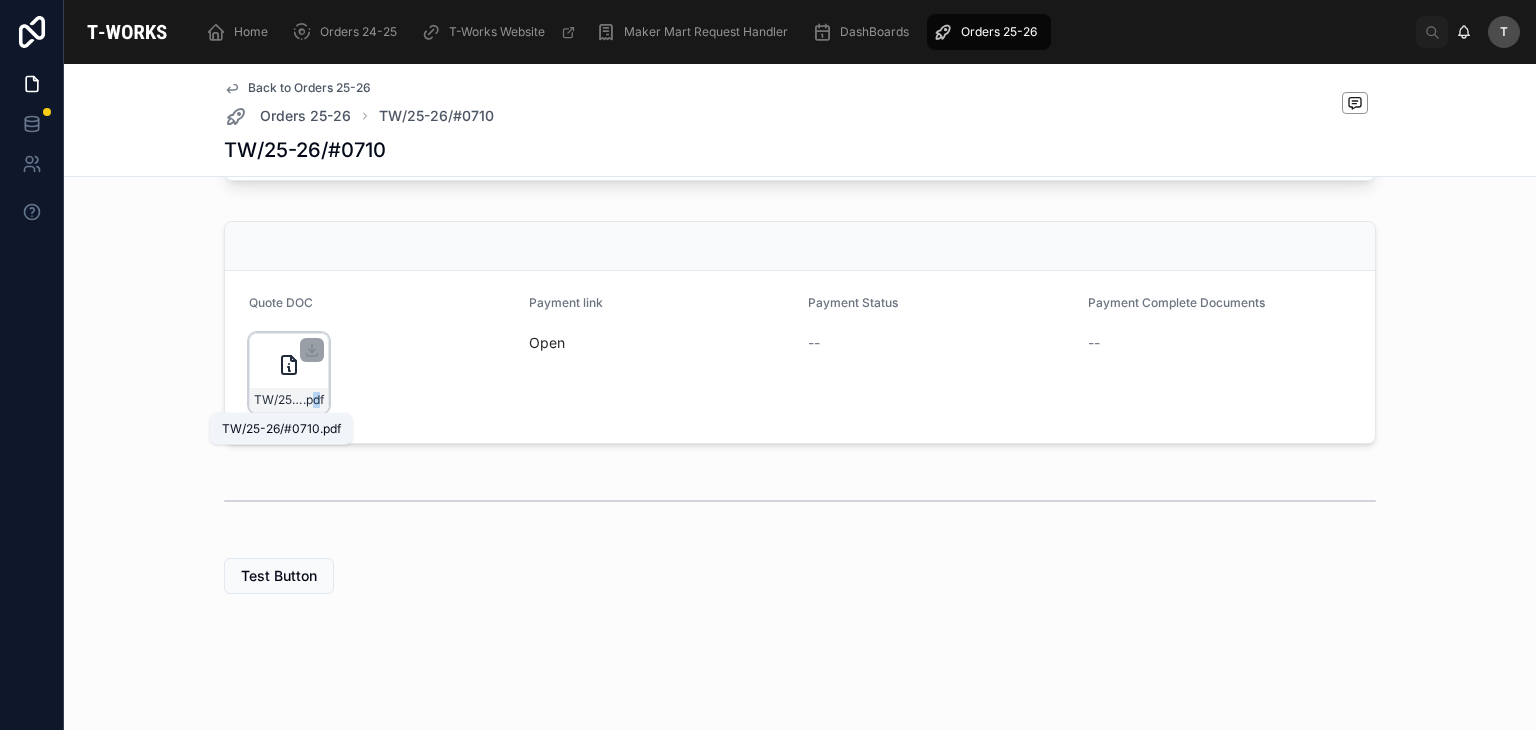 click on ".pdf" at bounding box center [313, 400] 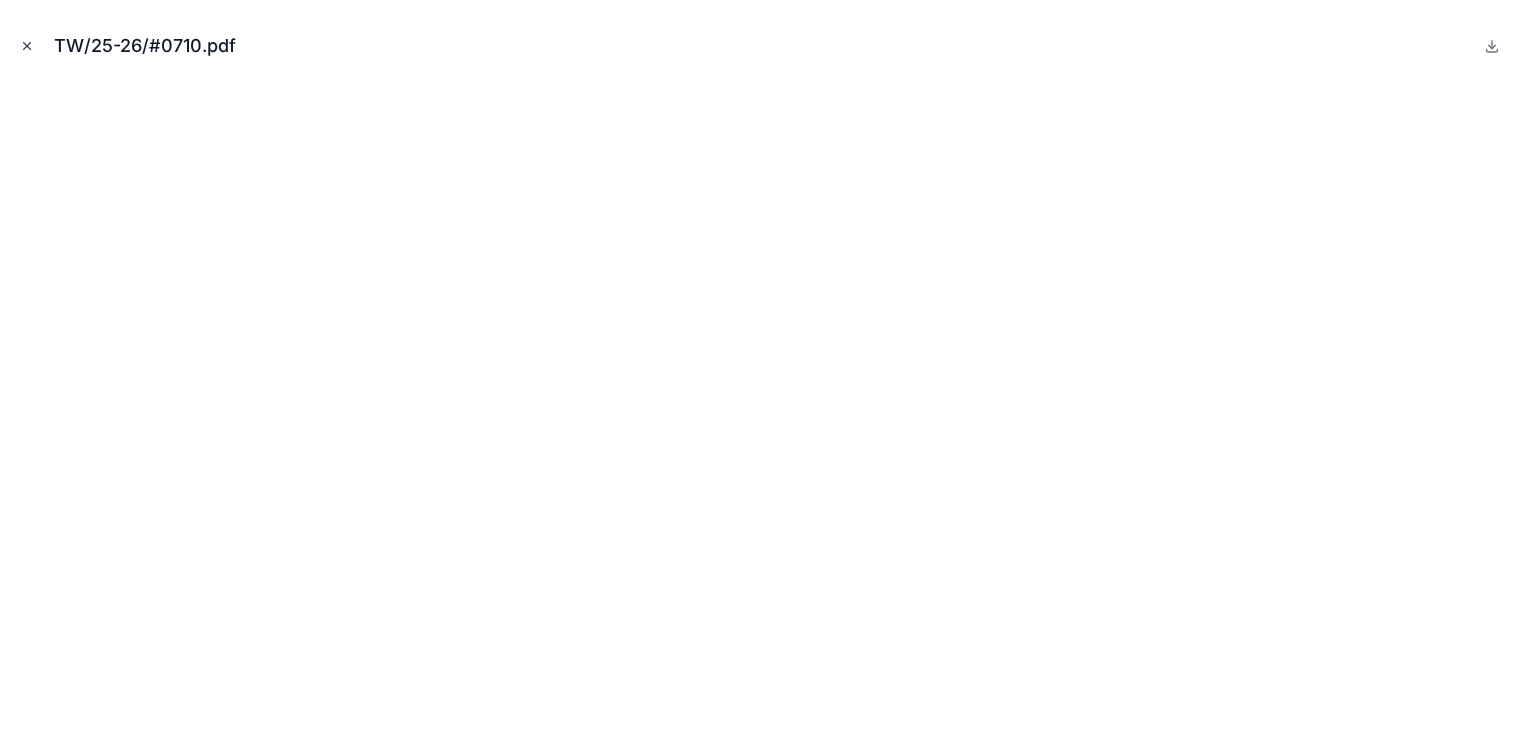 click 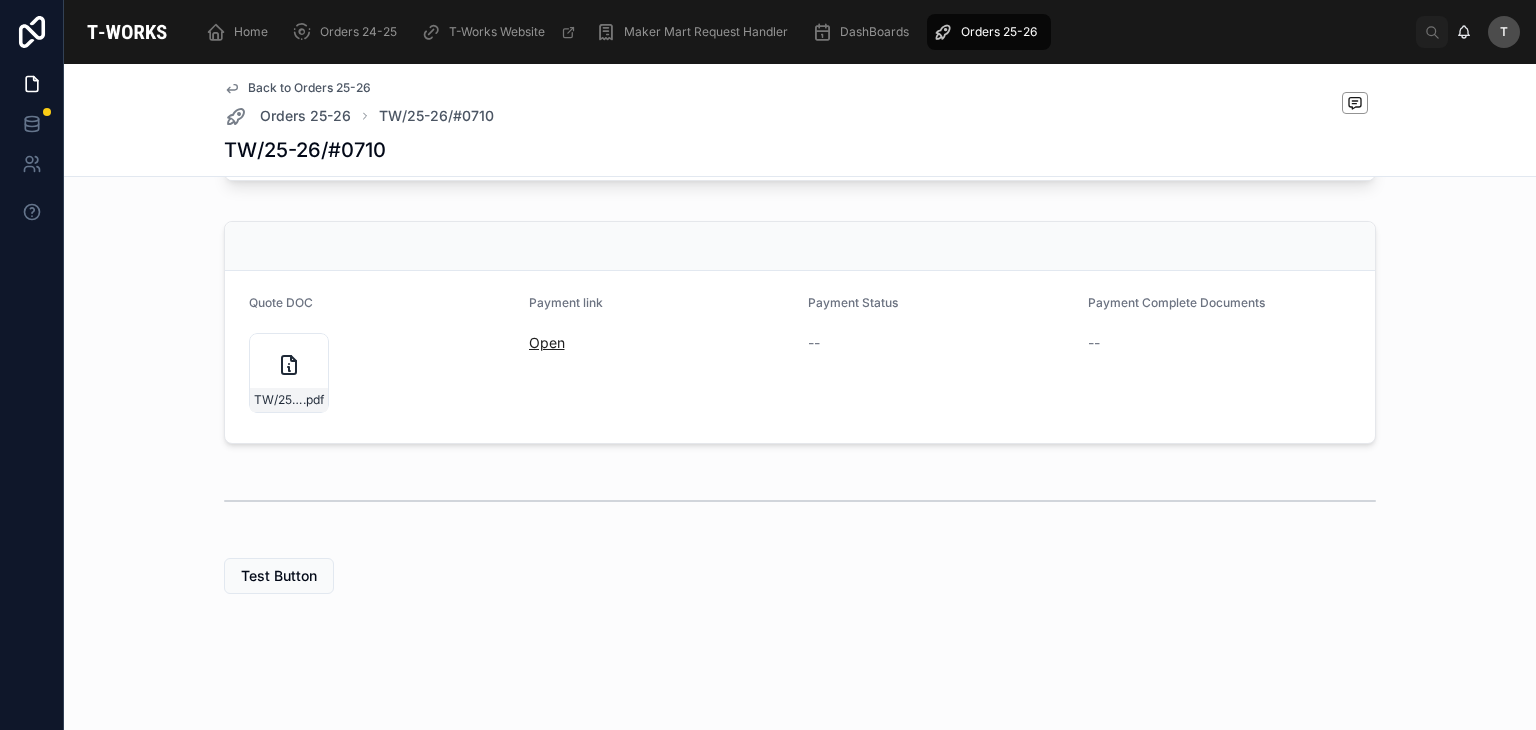 click on "Open" at bounding box center [547, 342] 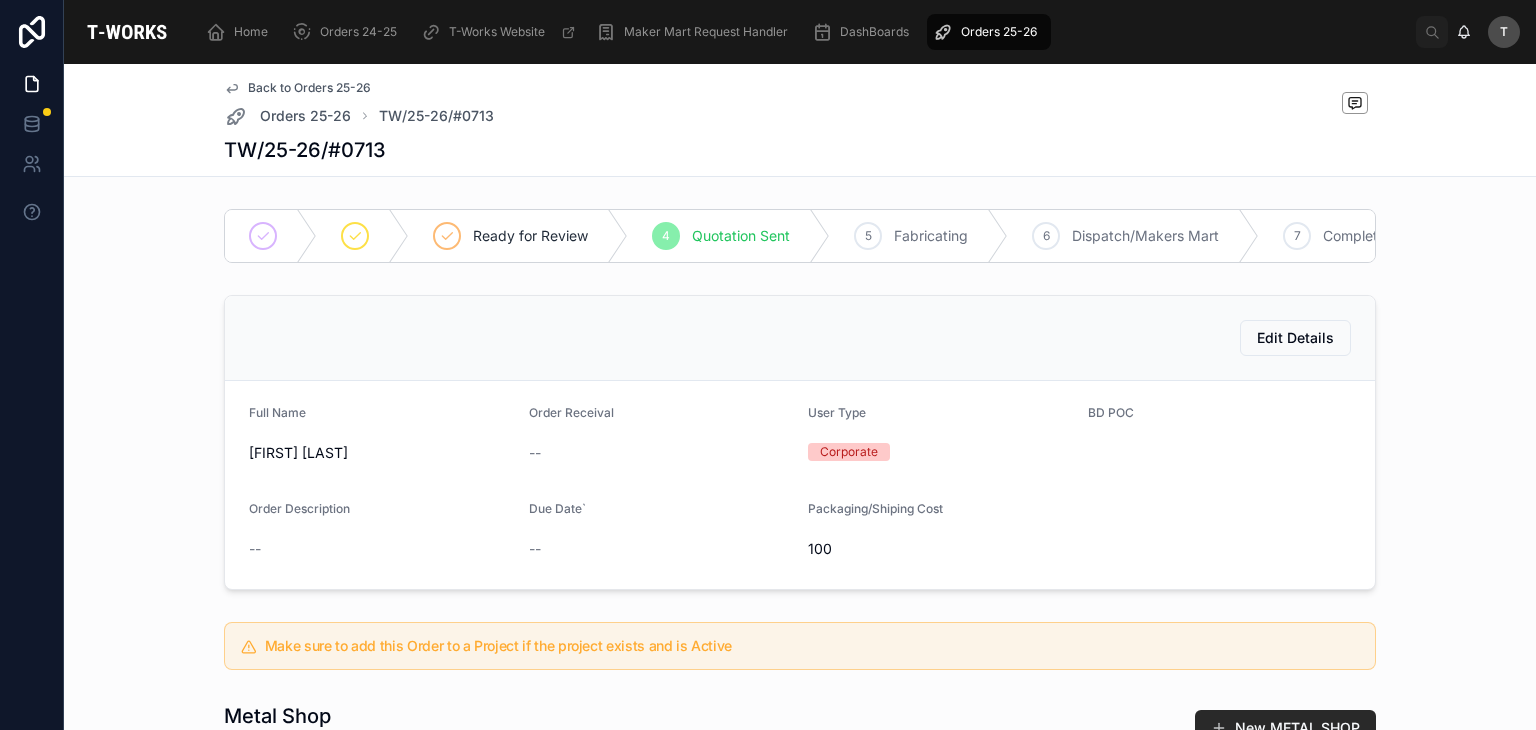 scroll, scrollTop: 0, scrollLeft: 0, axis: both 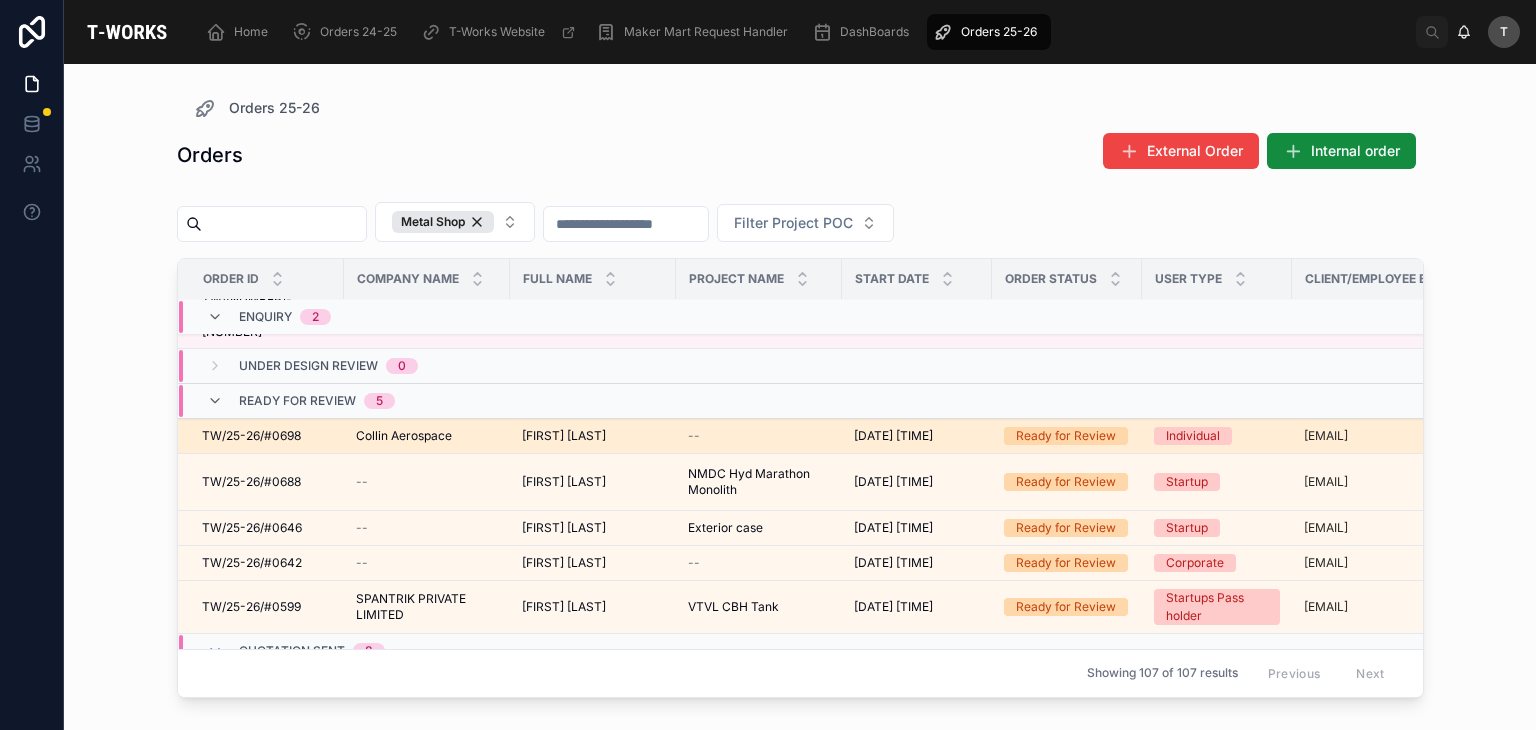 click on "Collin Aerospace" at bounding box center (404, 436) 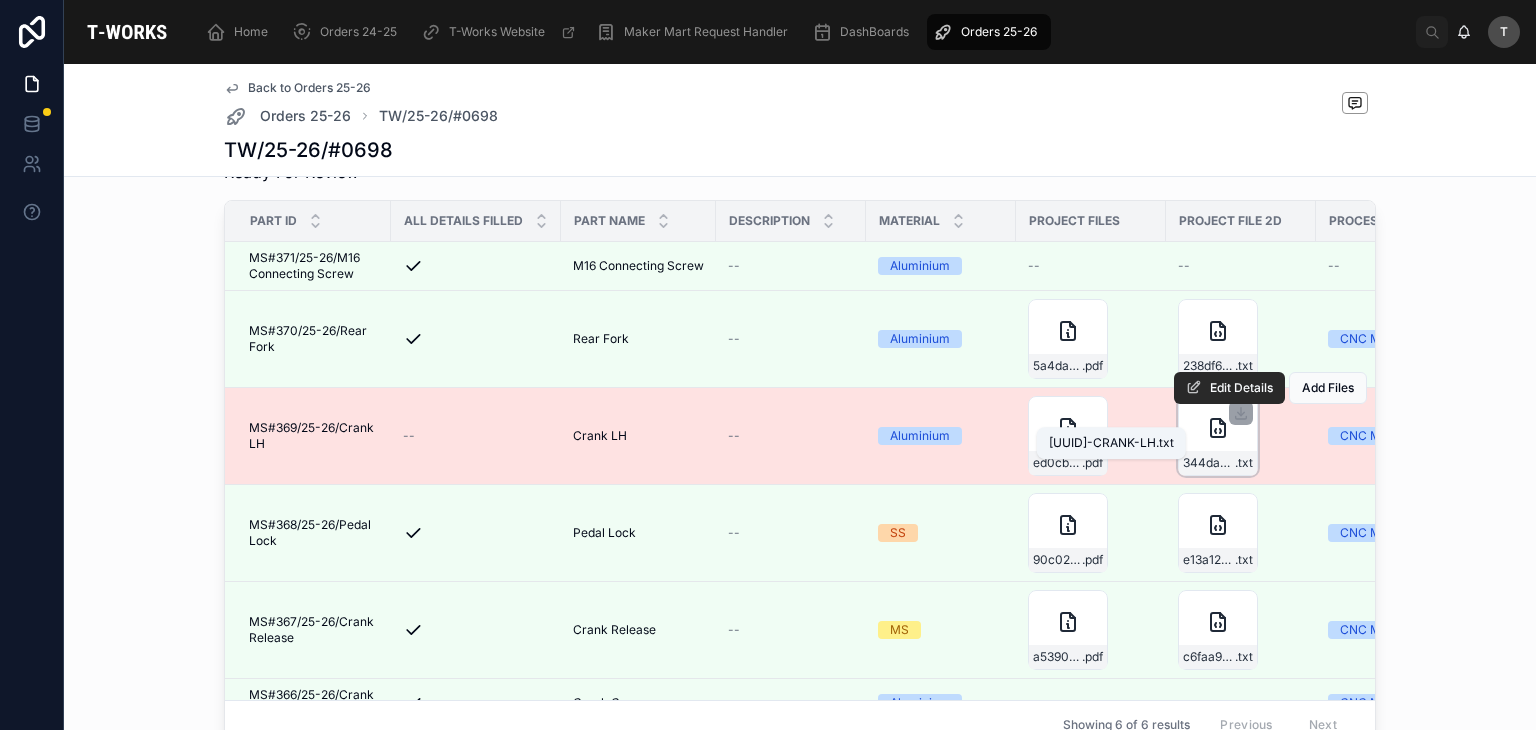 scroll, scrollTop: 900, scrollLeft: 0, axis: vertical 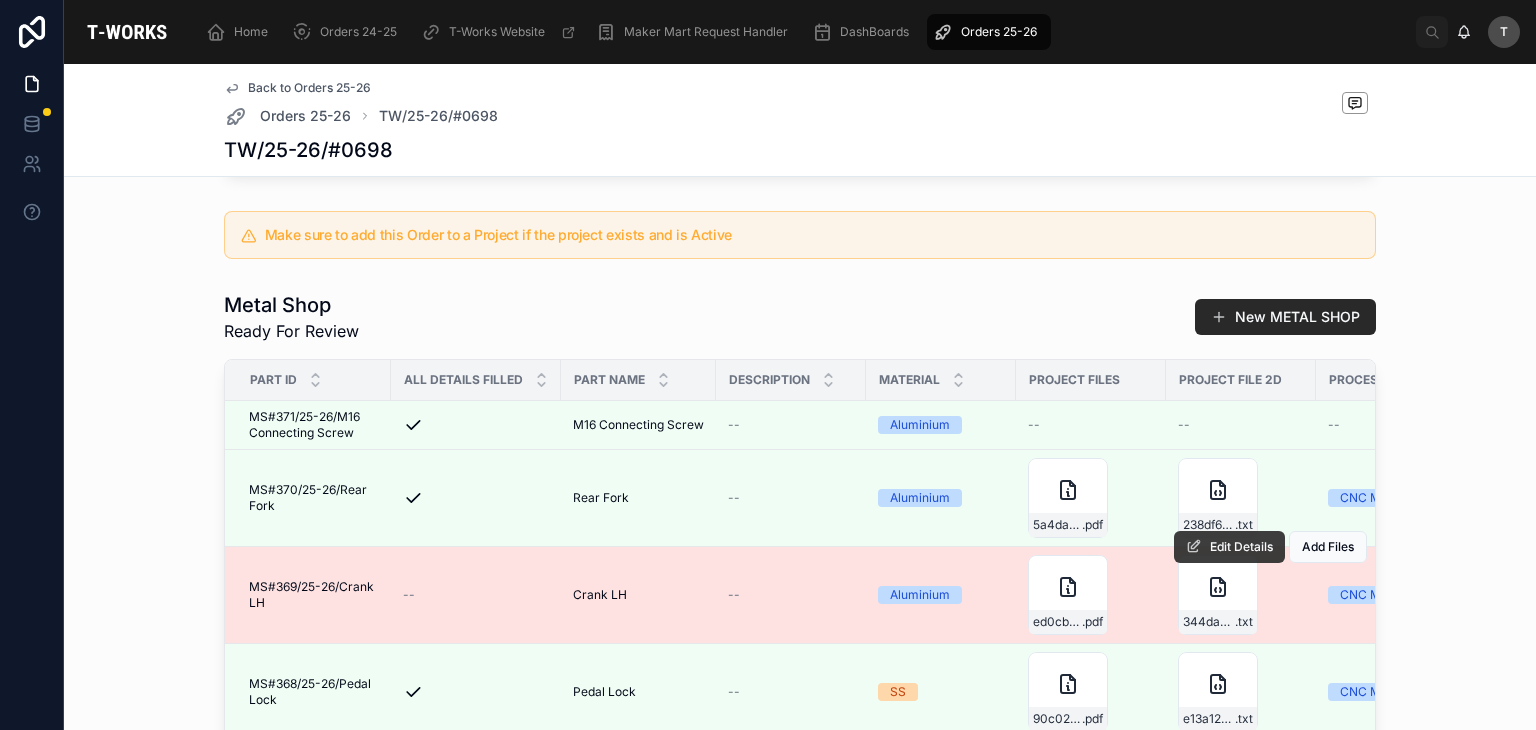 click on "Edit Details" at bounding box center [1241, 547] 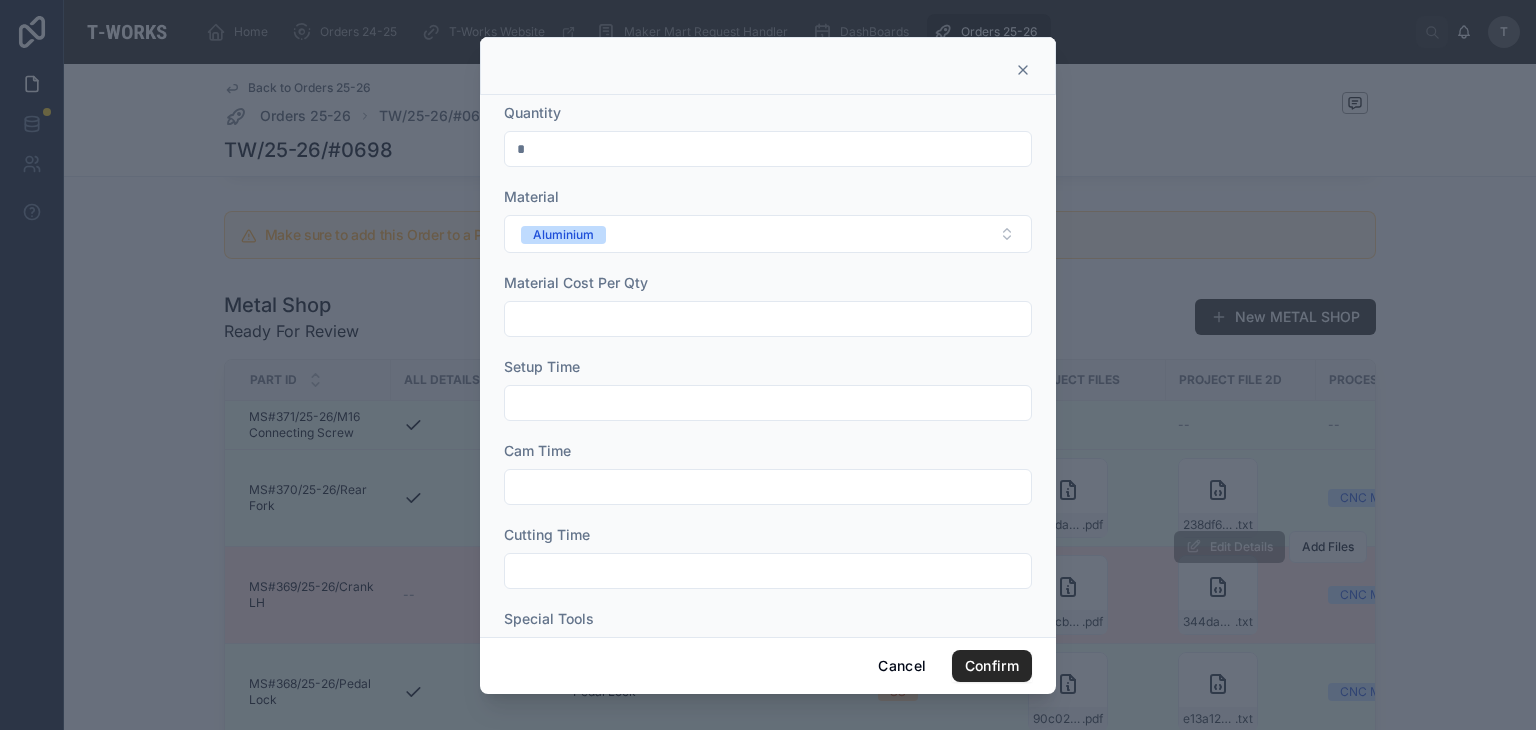 click at bounding box center (768, 319) 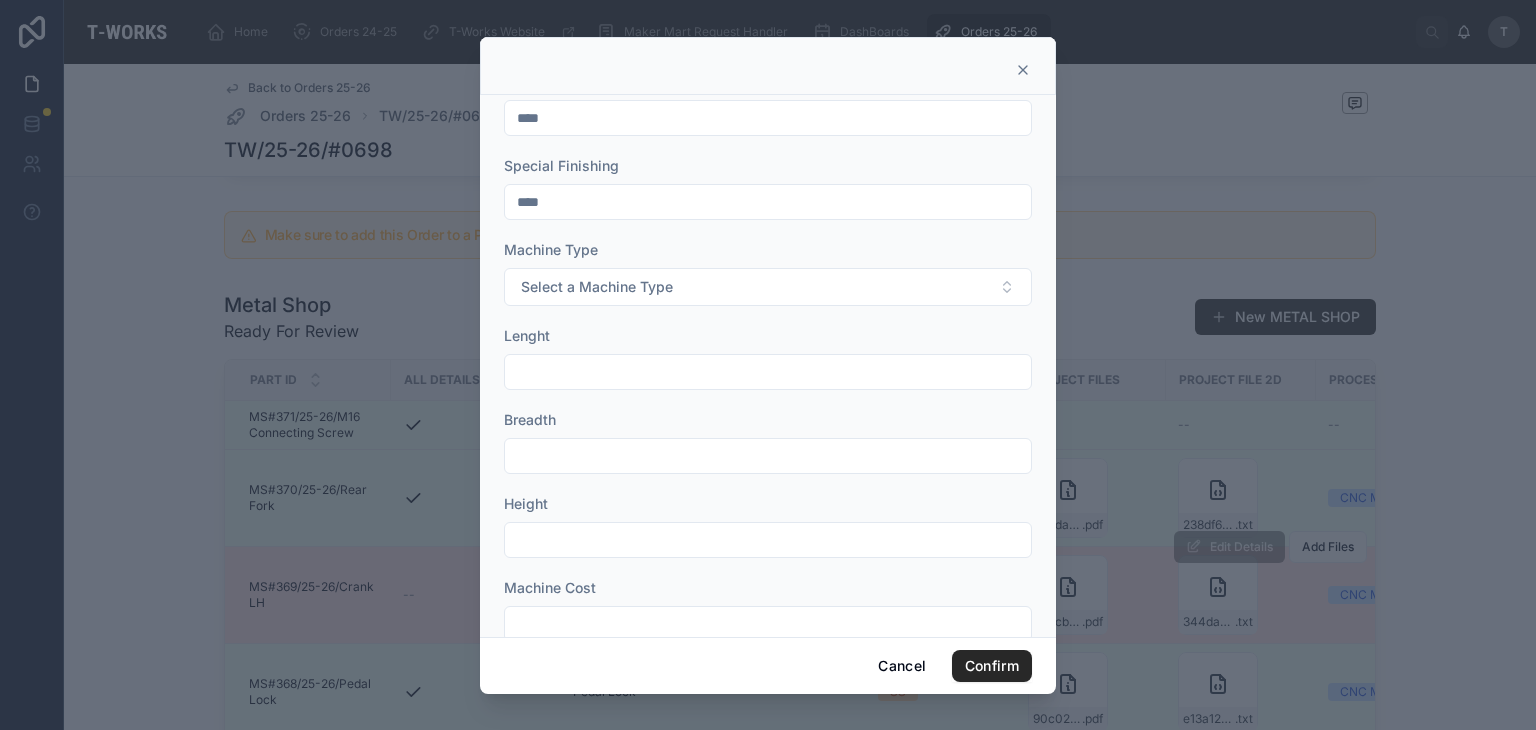 scroll, scrollTop: 744, scrollLeft: 0, axis: vertical 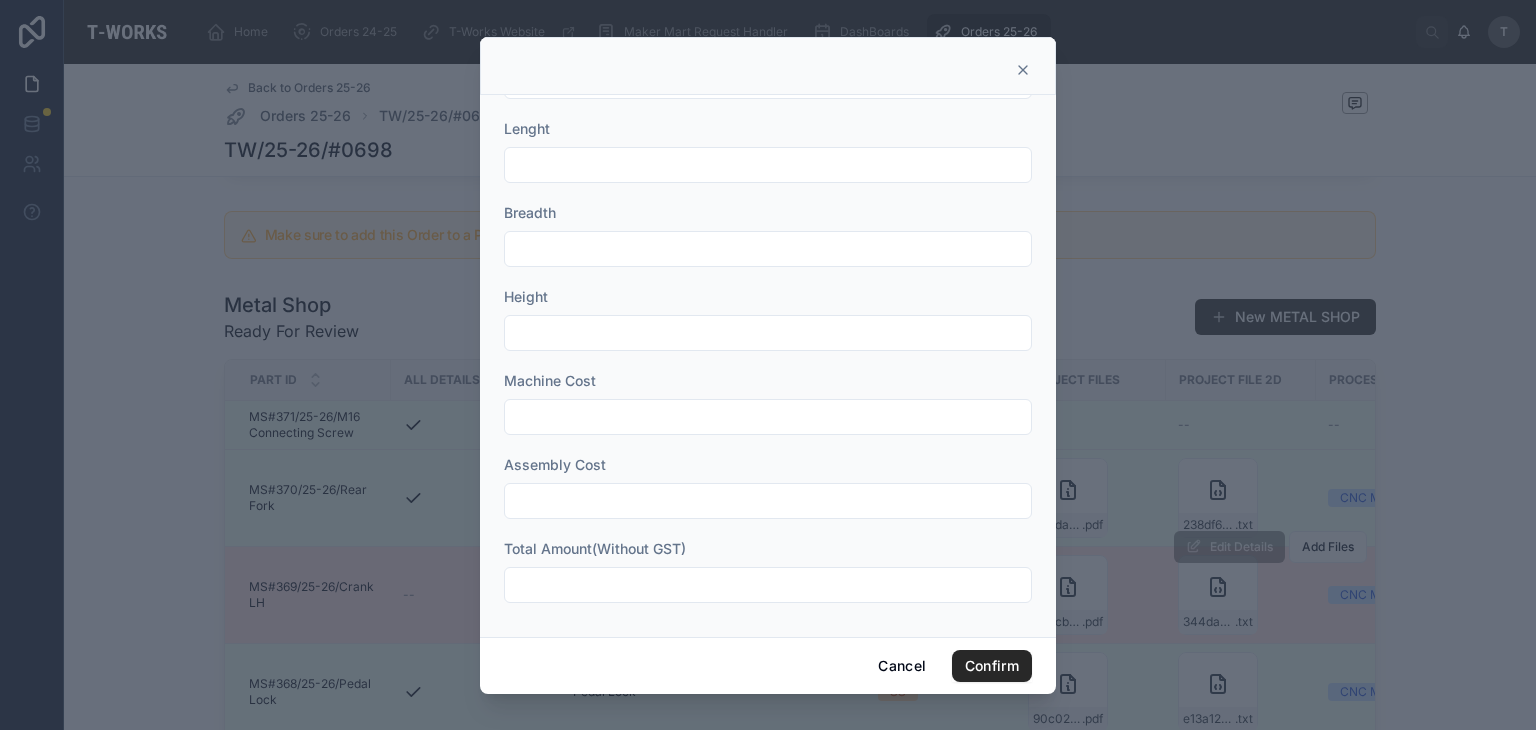 type on "*******" 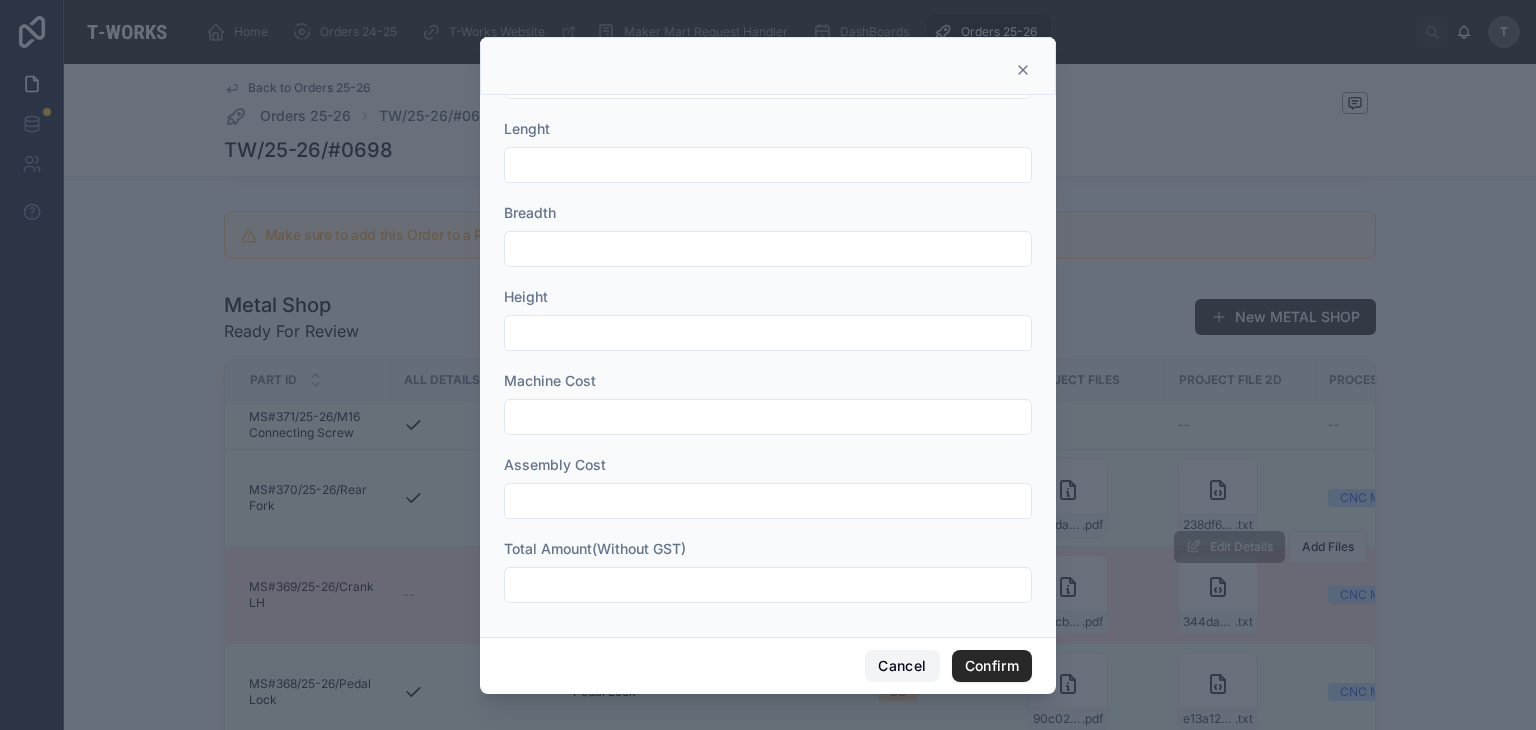 click on "Cancel" at bounding box center (902, 666) 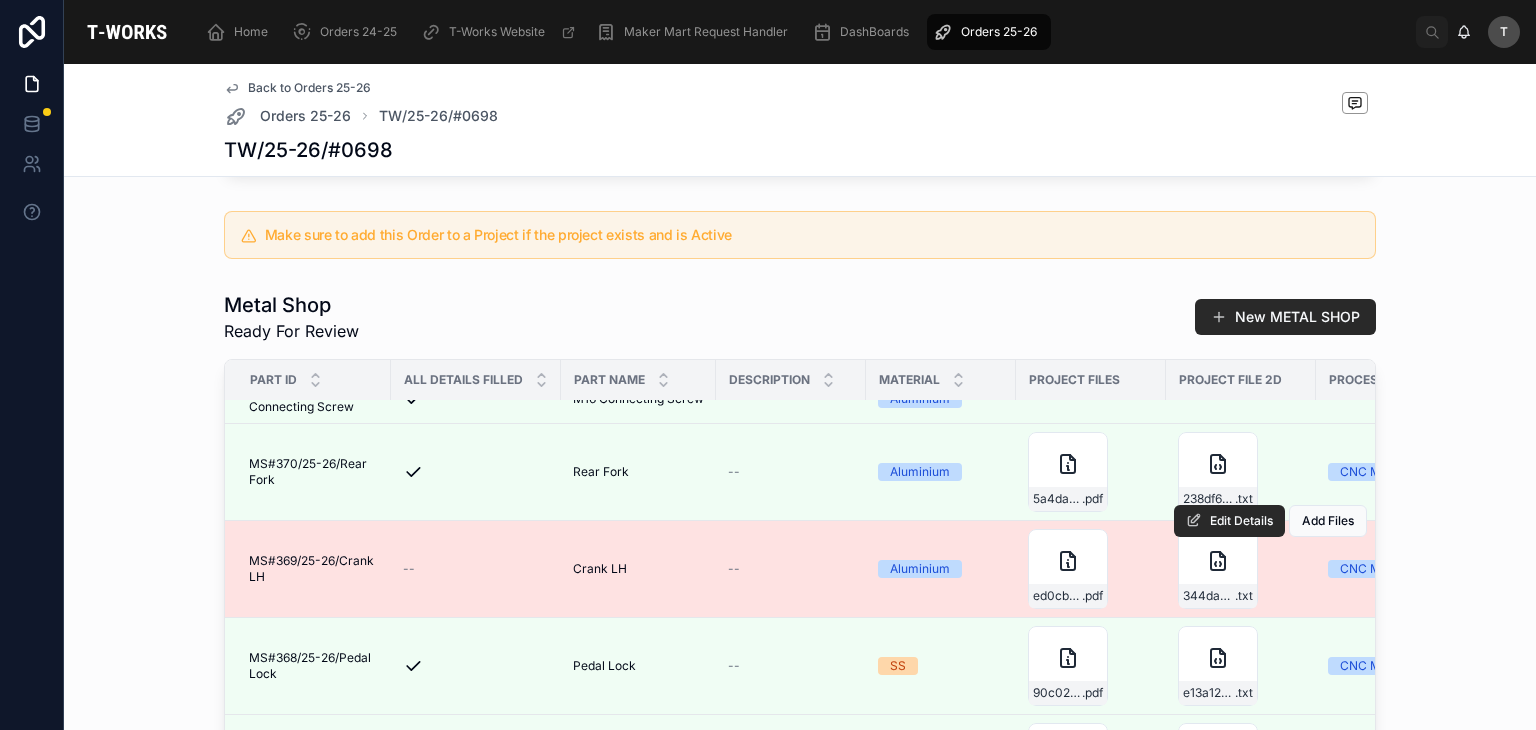 scroll, scrollTop: 40, scrollLeft: 0, axis: vertical 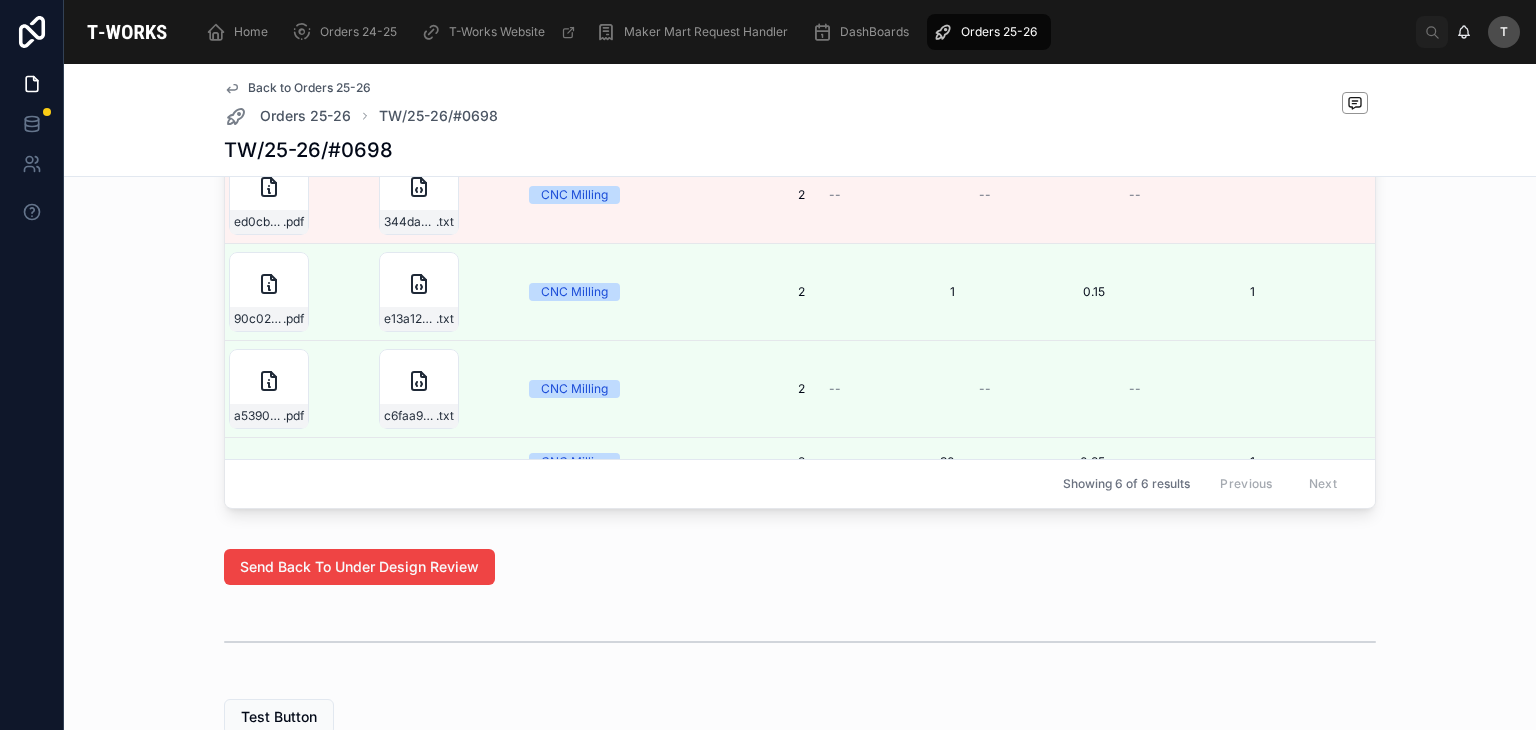 drag, startPoint x: 719, startPoint y: 535, endPoint x: 774, endPoint y: 537, distance: 55.03635 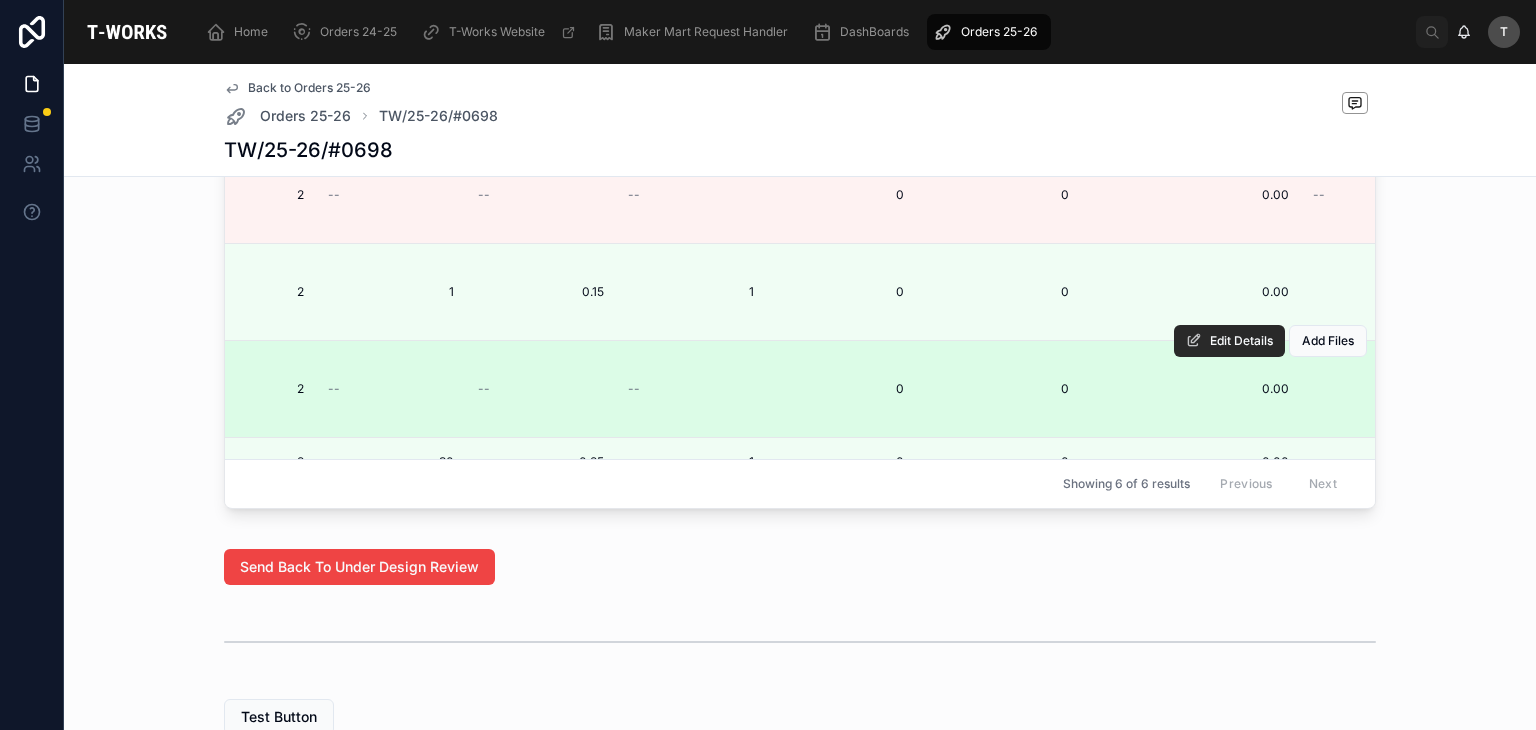 scroll, scrollTop: 0, scrollLeft: 1304, axis: horizontal 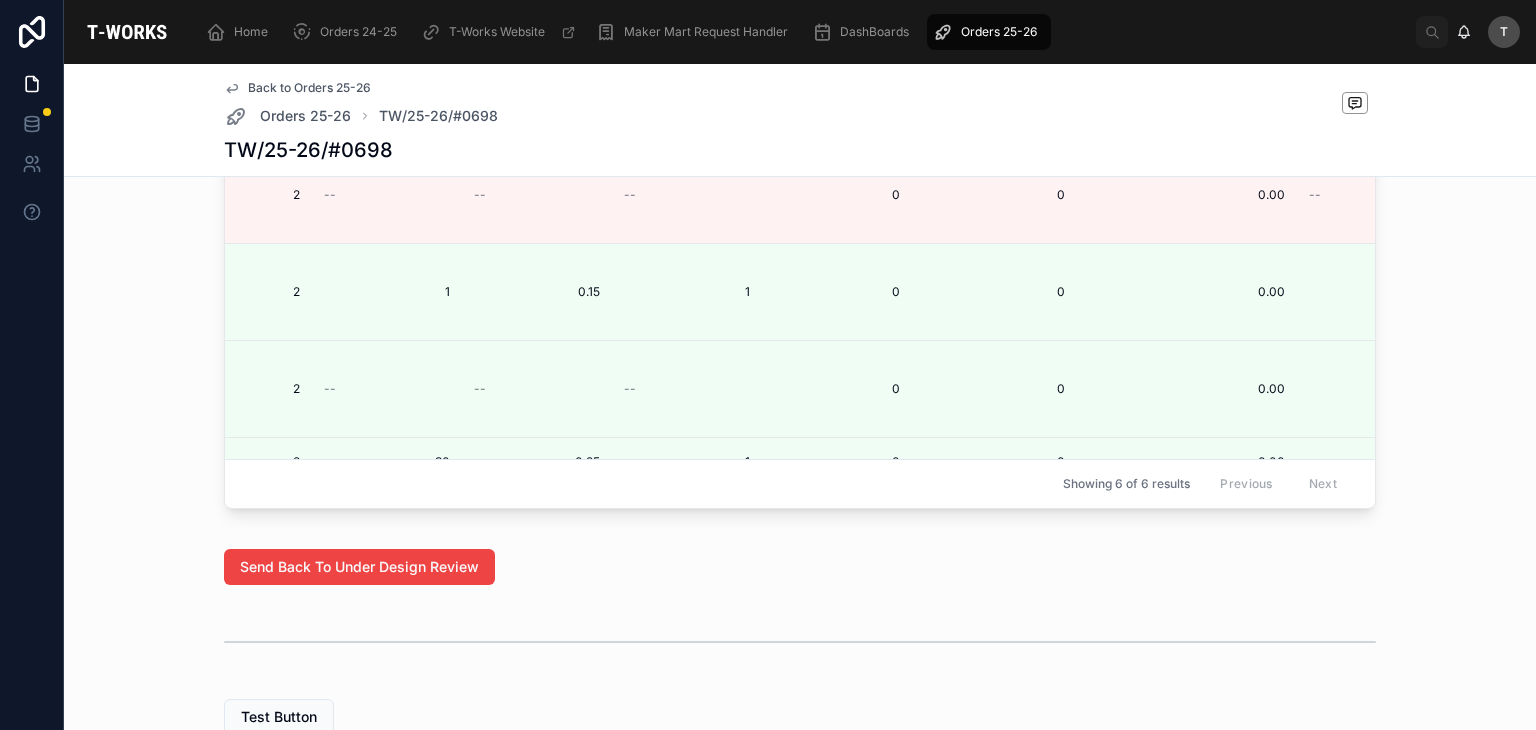 click on "Edit Details" at bounding box center [0, 0] 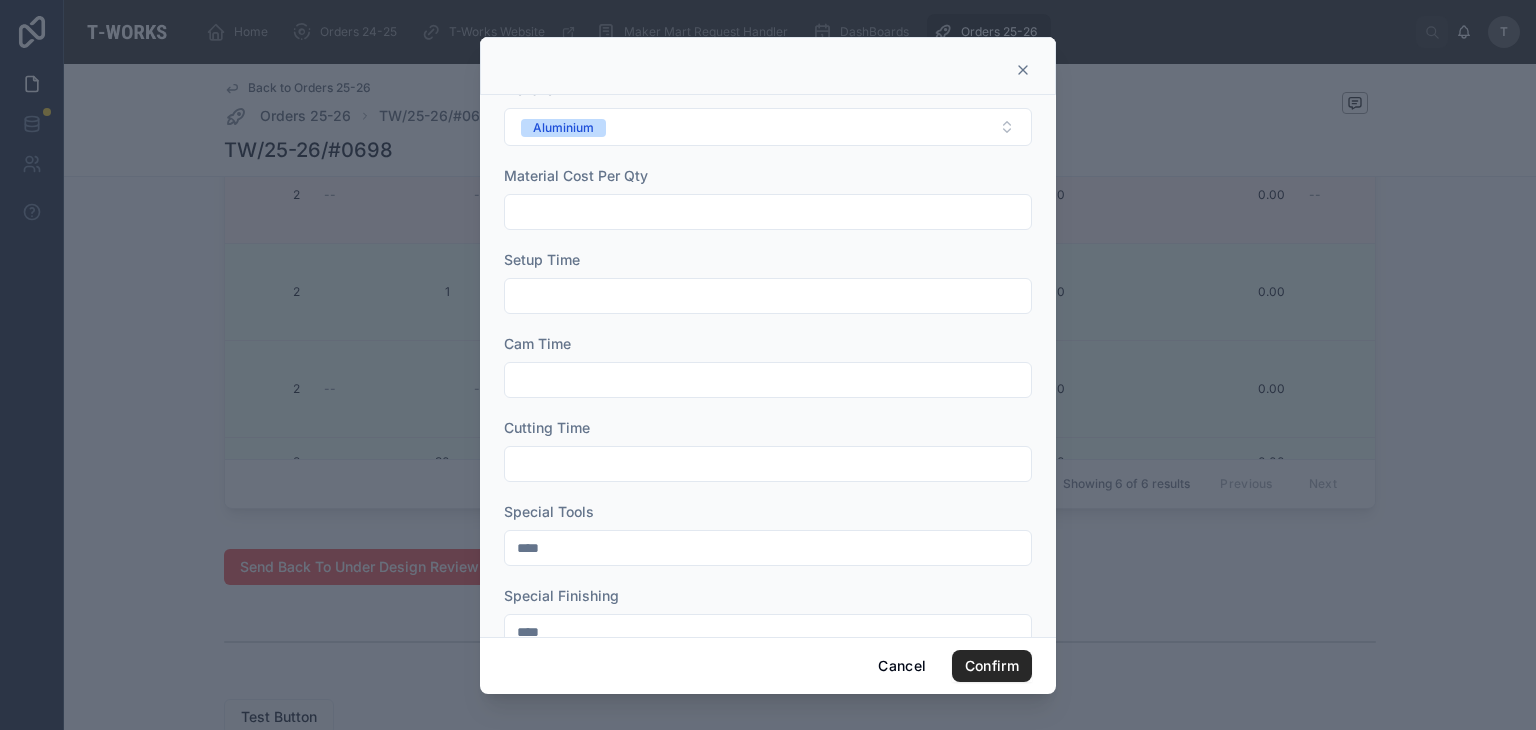 scroll, scrollTop: 100, scrollLeft: 0, axis: vertical 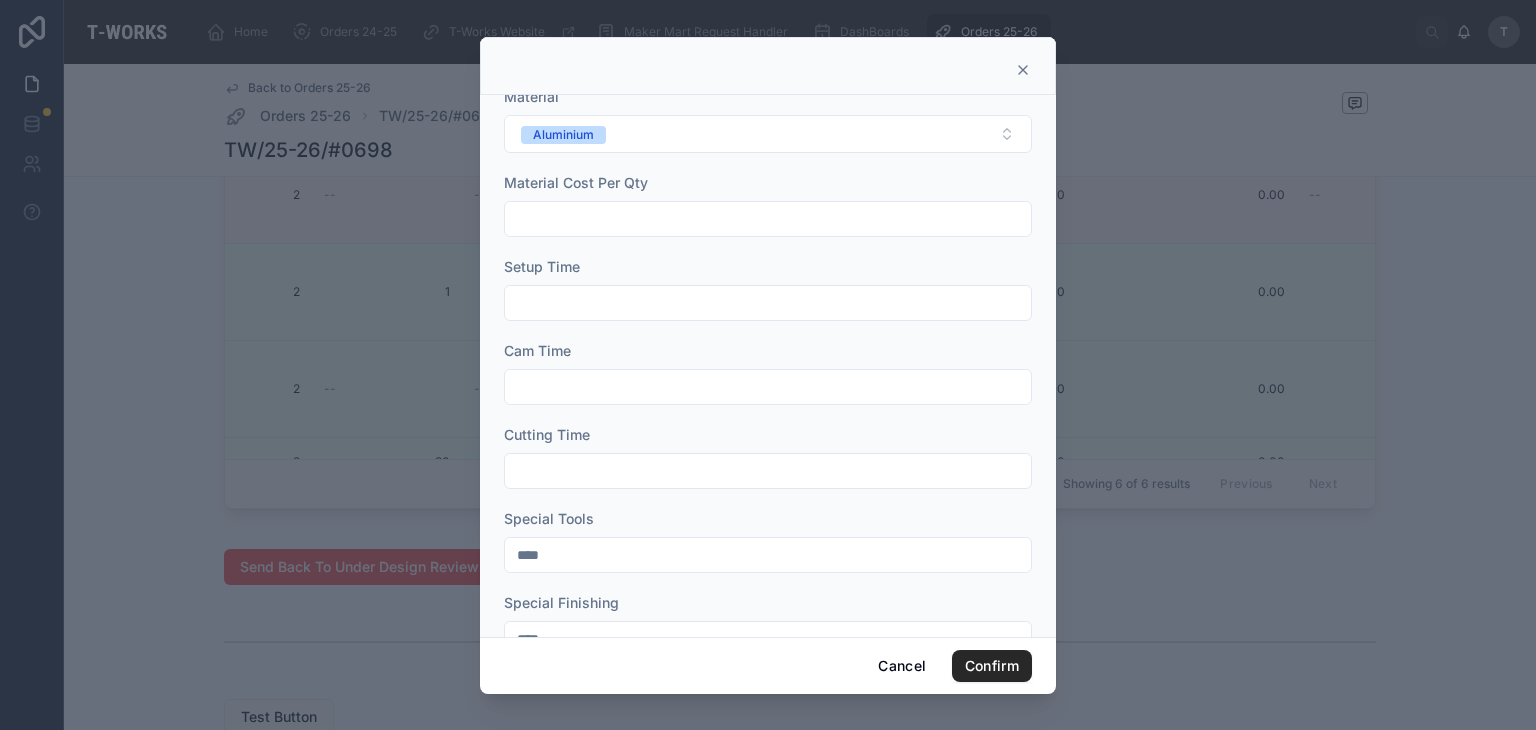 click at bounding box center [768, 219] 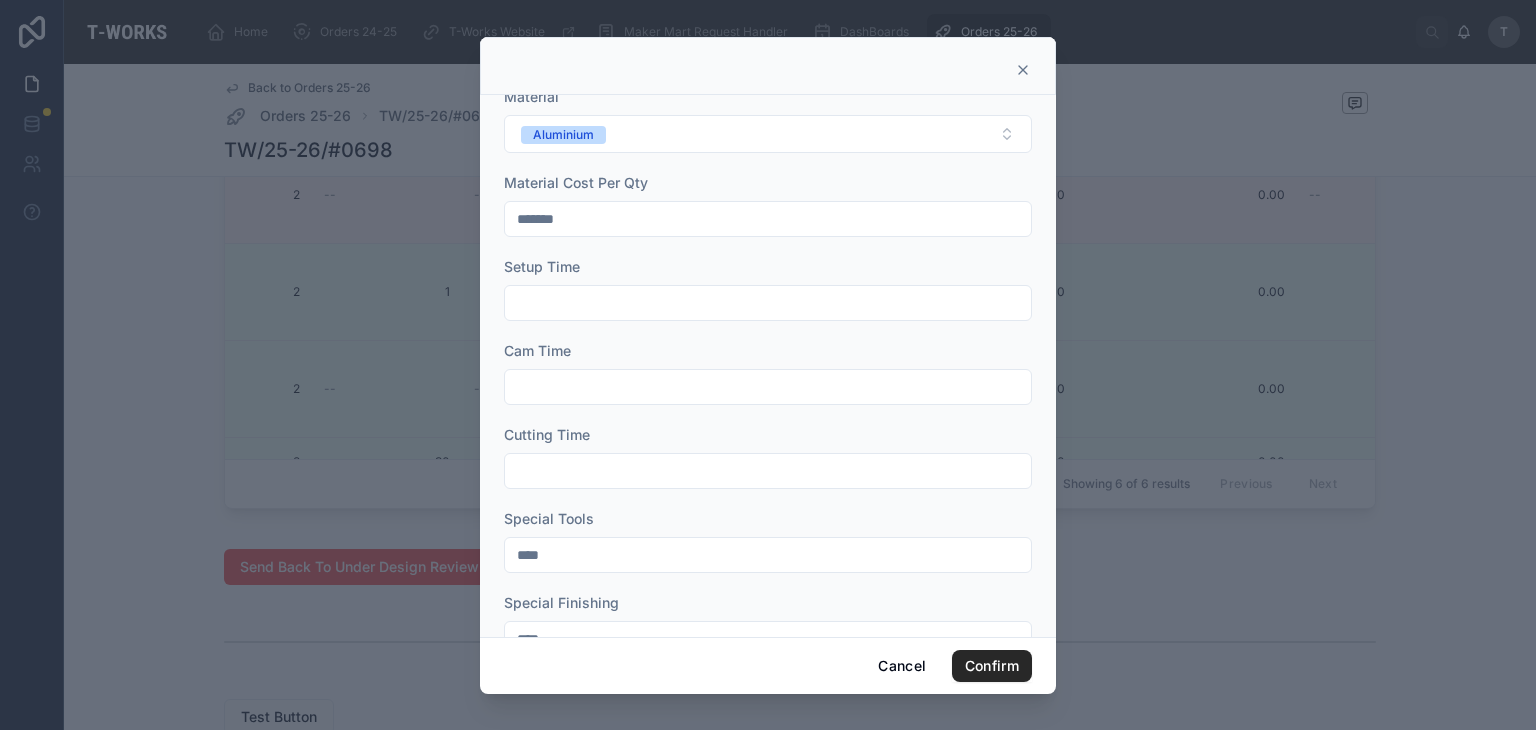 type on "*******" 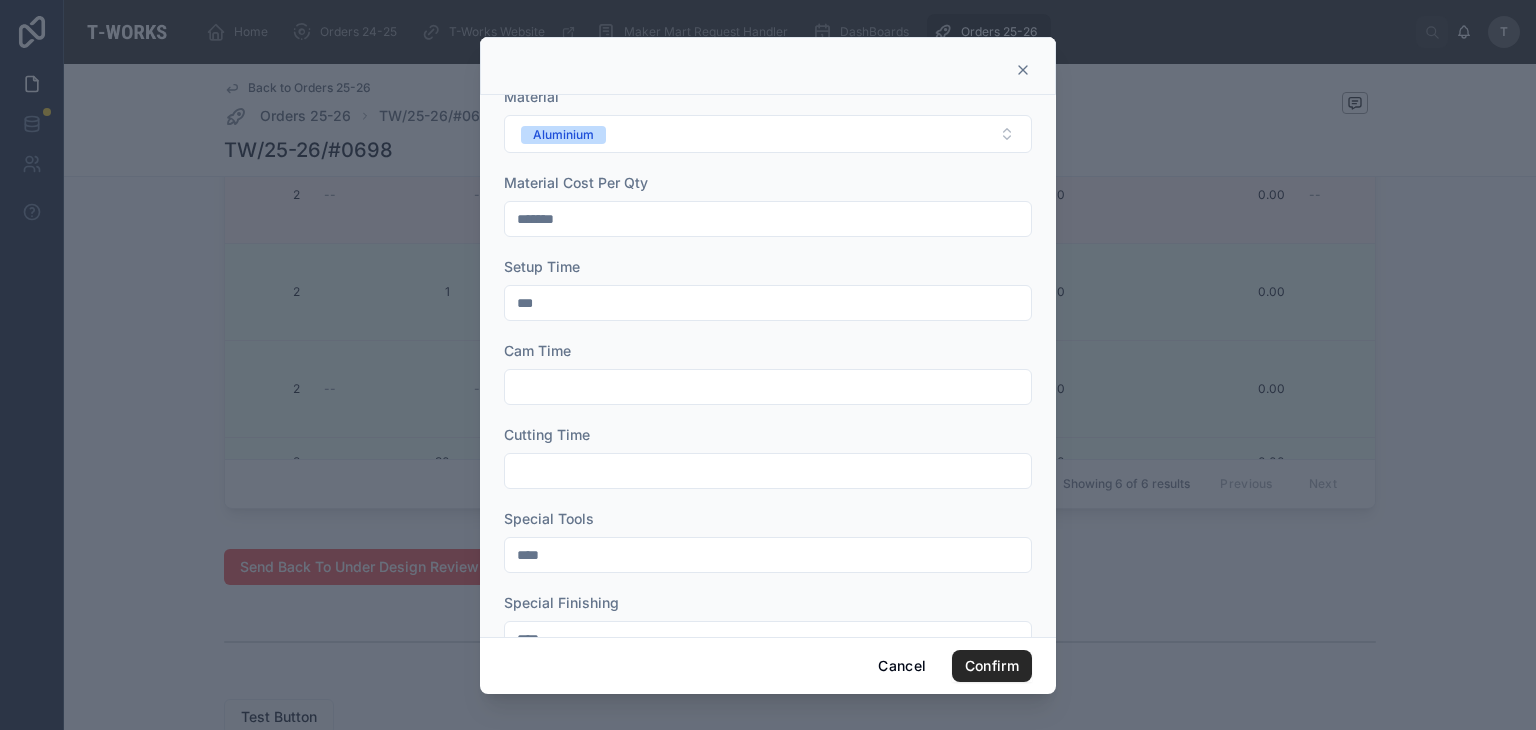 type on "***" 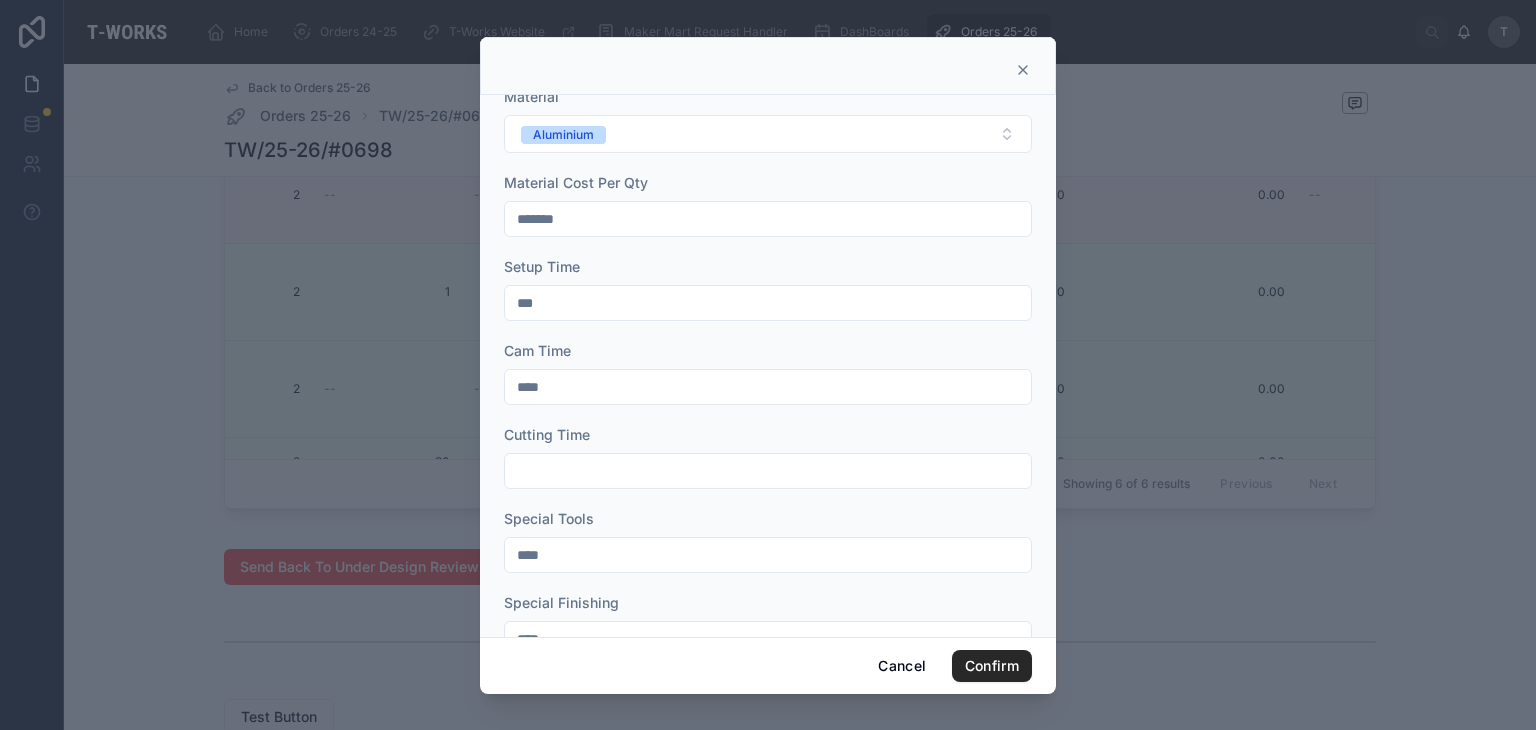 type on "****" 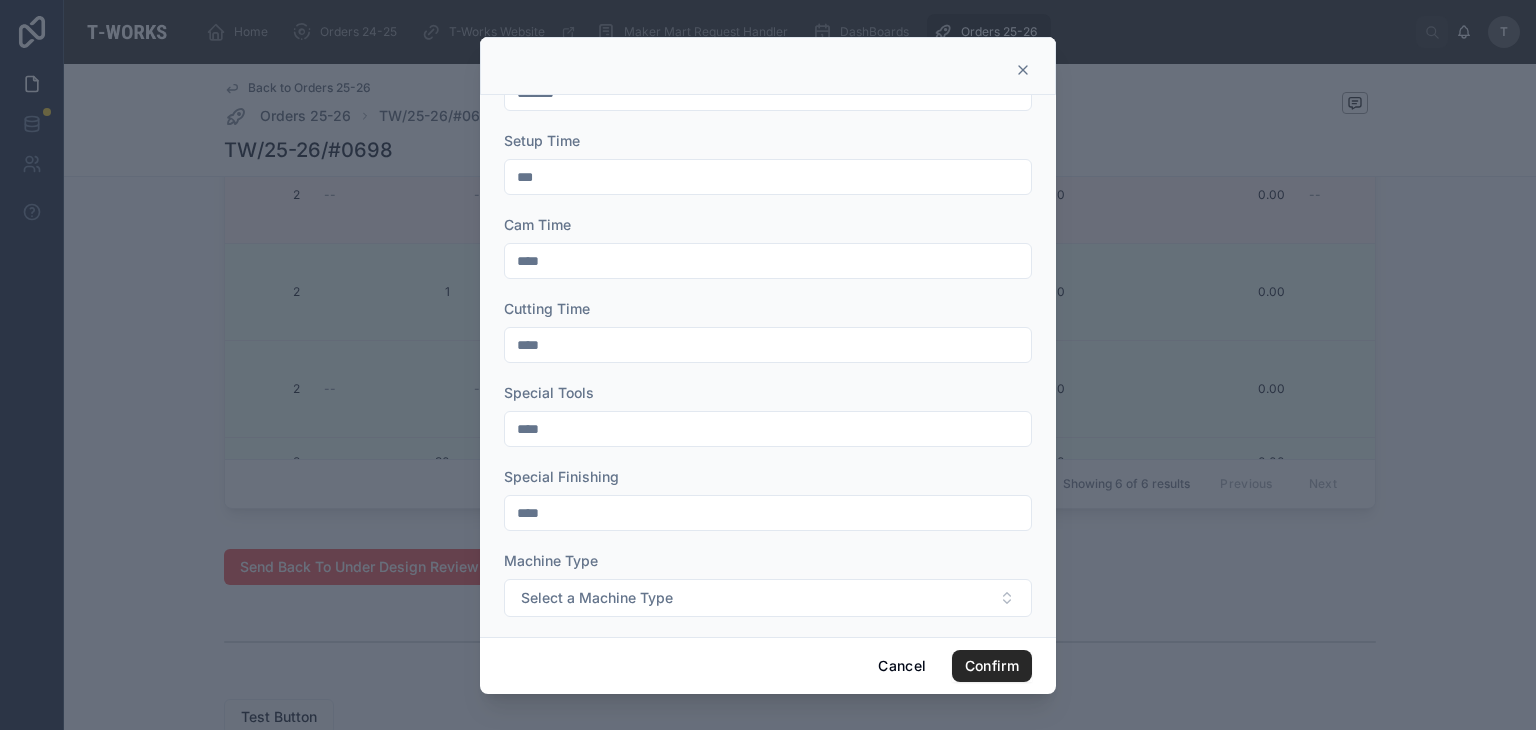 scroll, scrollTop: 500, scrollLeft: 0, axis: vertical 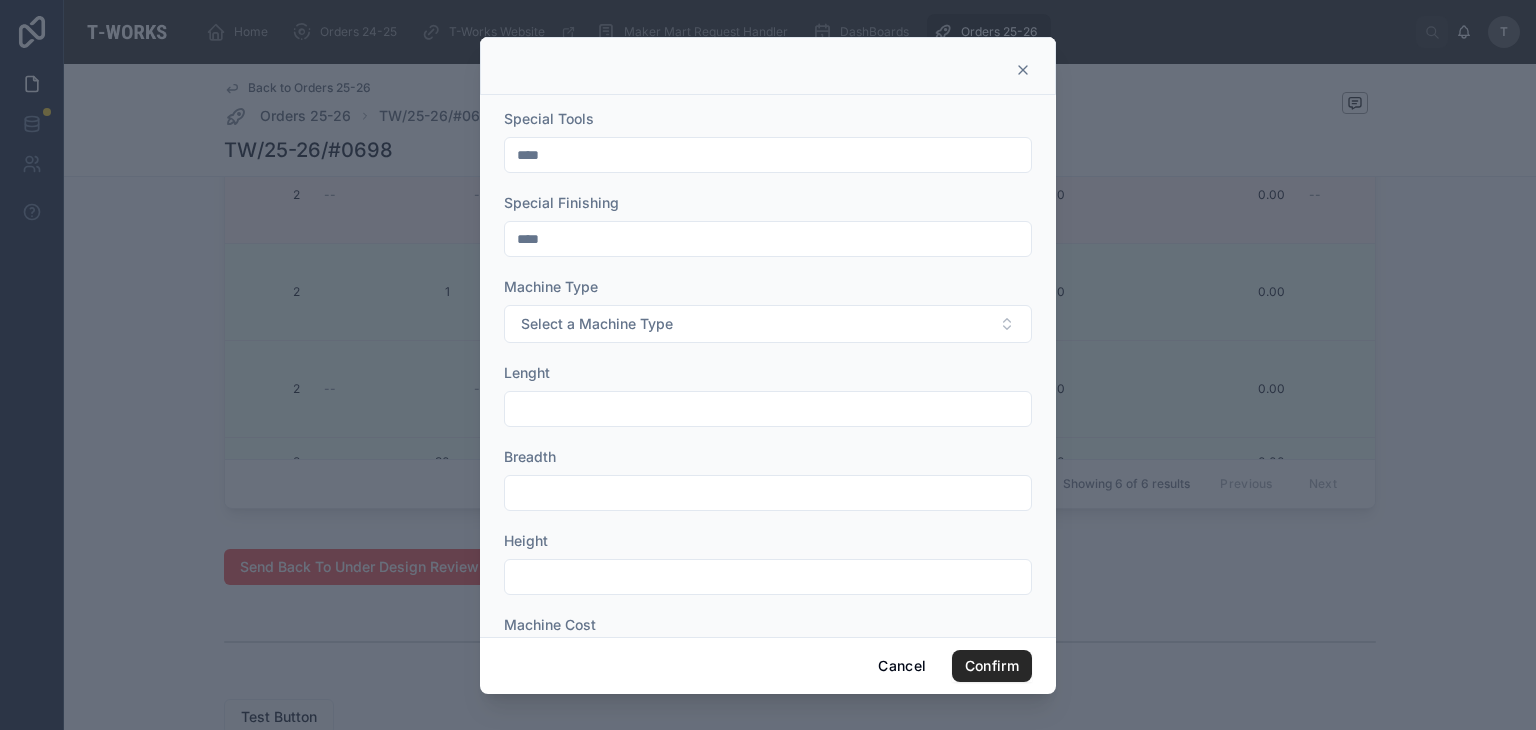 type on "****" 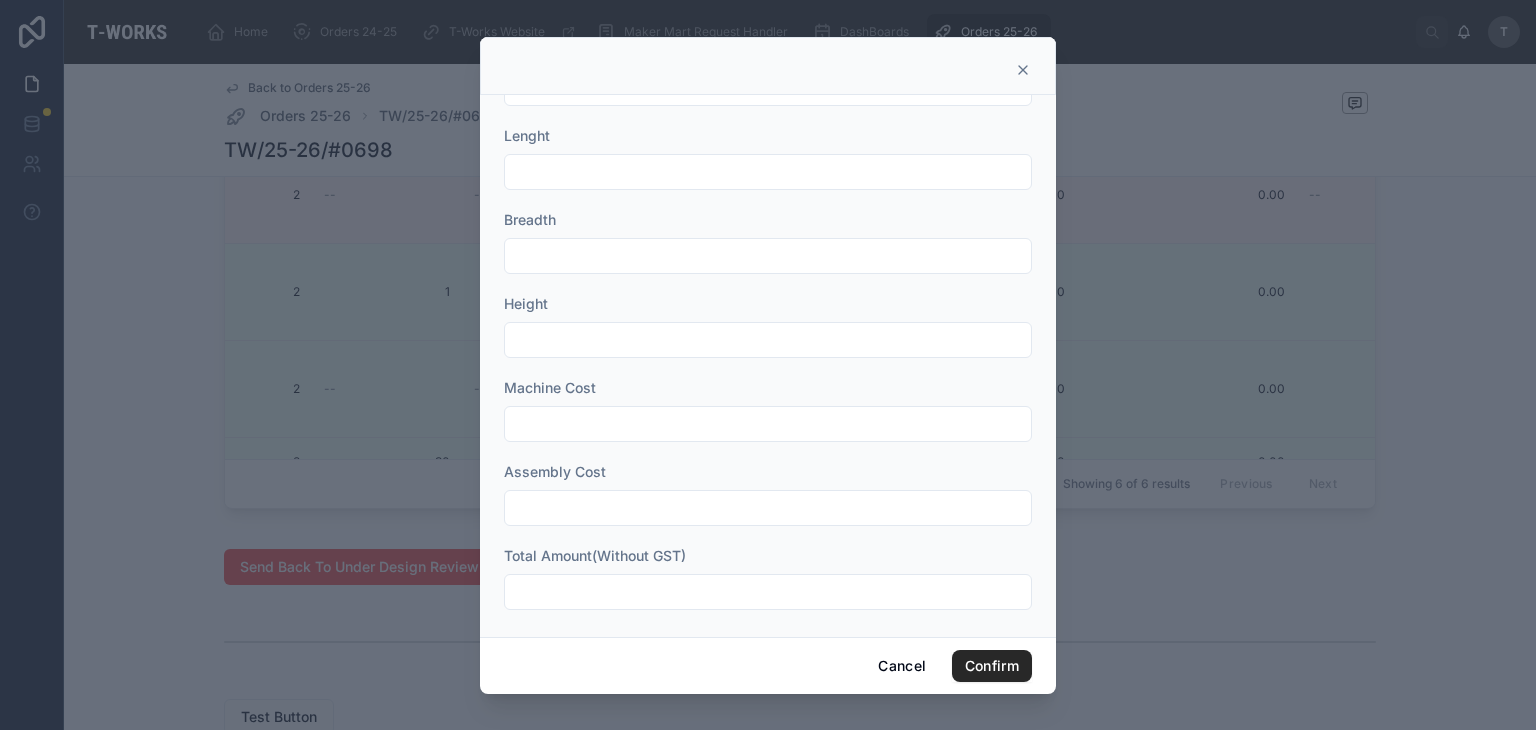 scroll, scrollTop: 744, scrollLeft: 0, axis: vertical 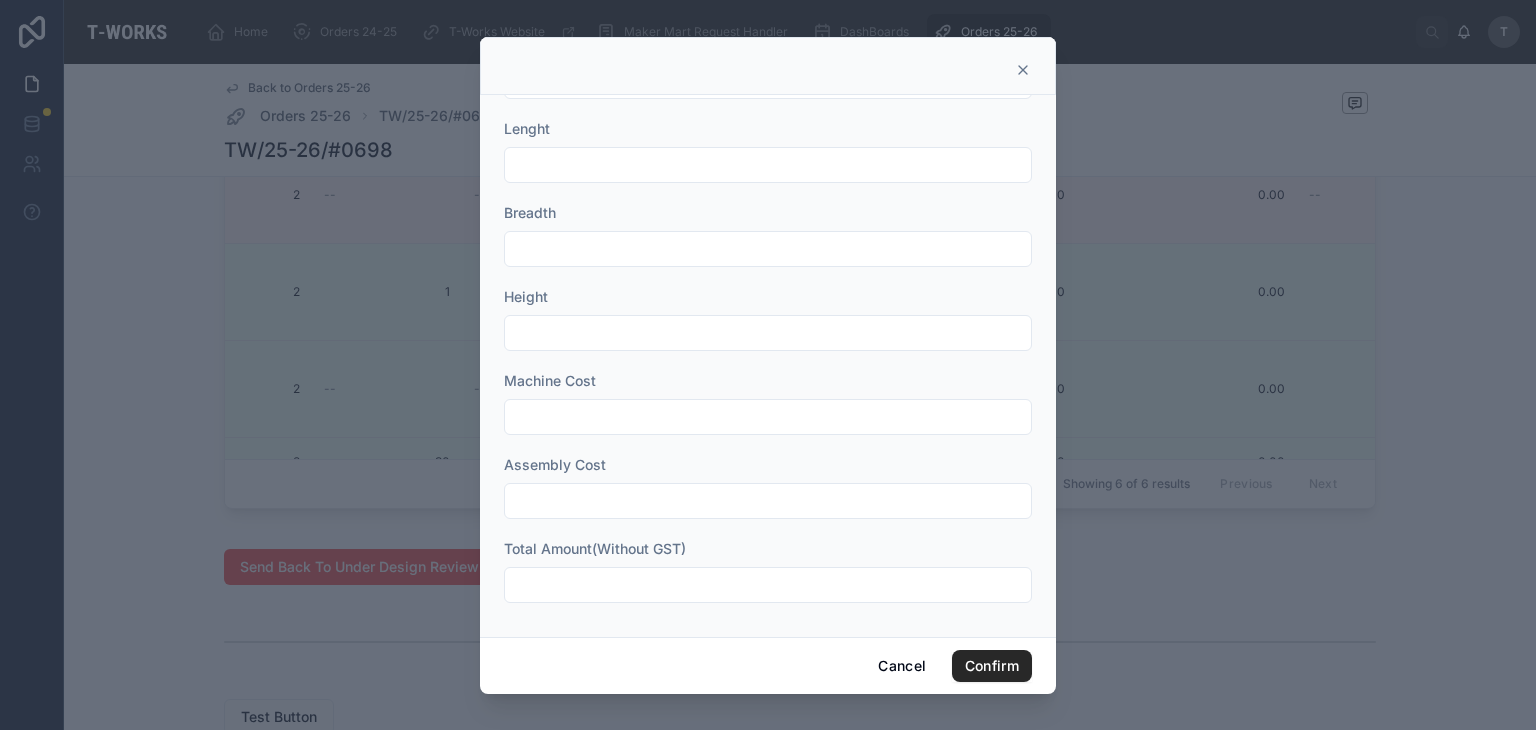 click at bounding box center [768, 585] 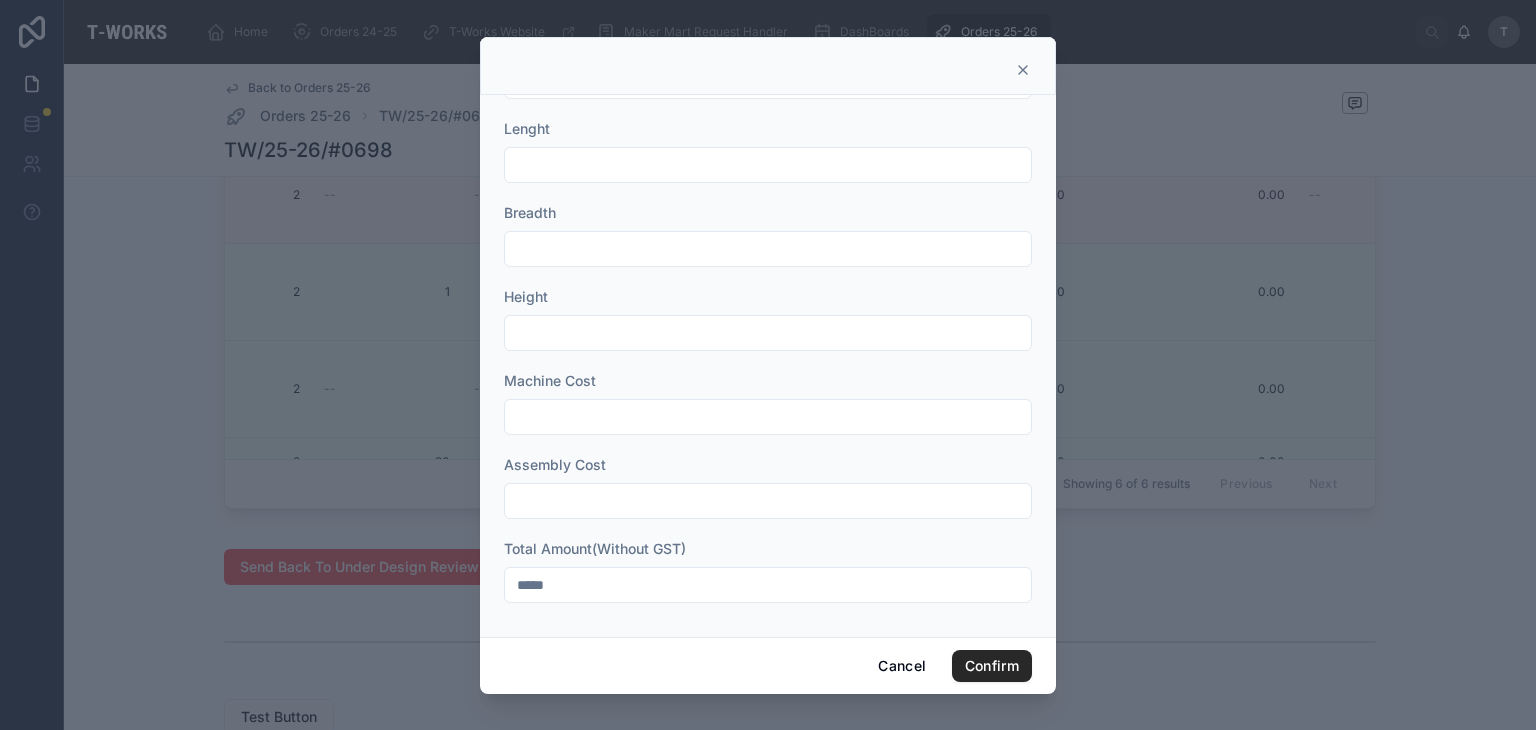type on "*****" 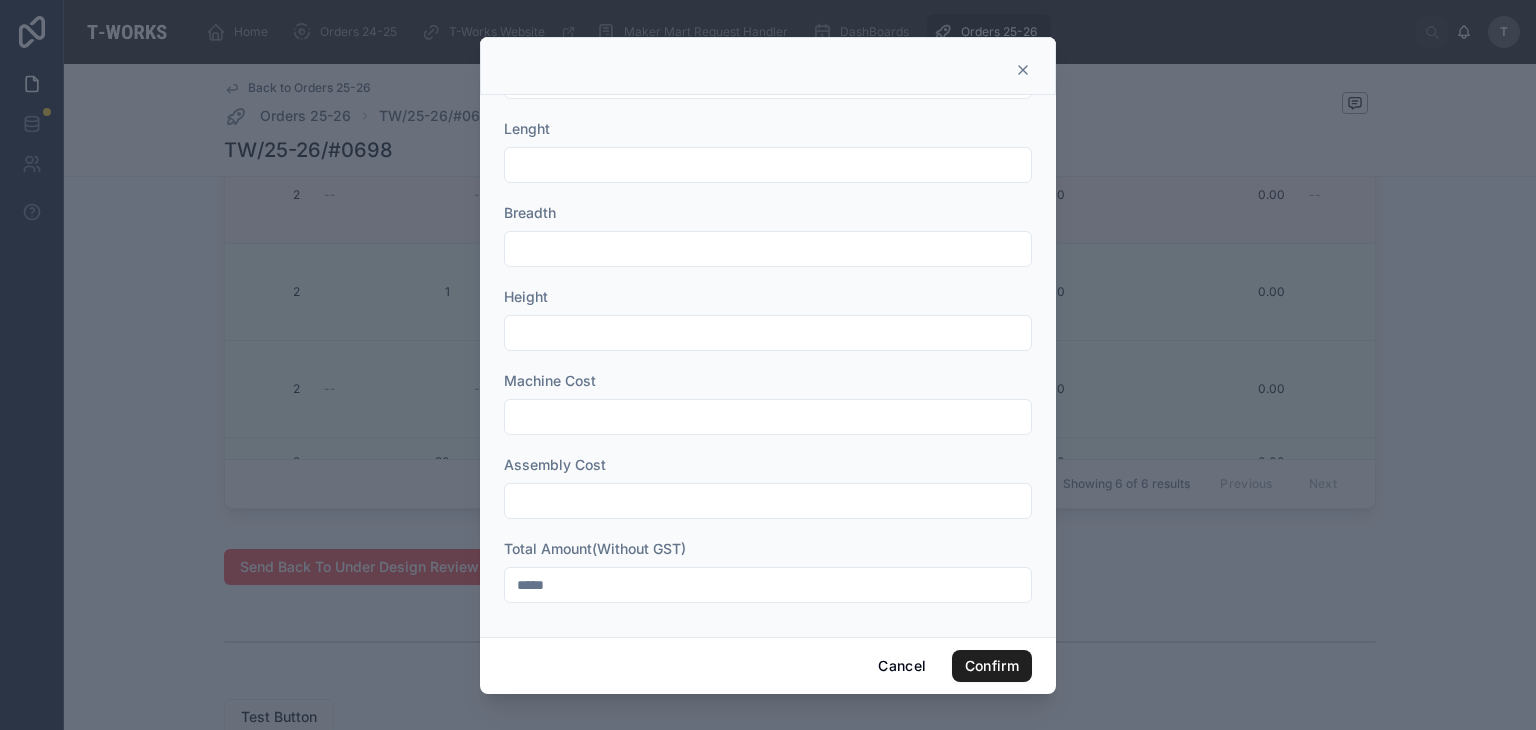 click on "Confirm" at bounding box center (992, 666) 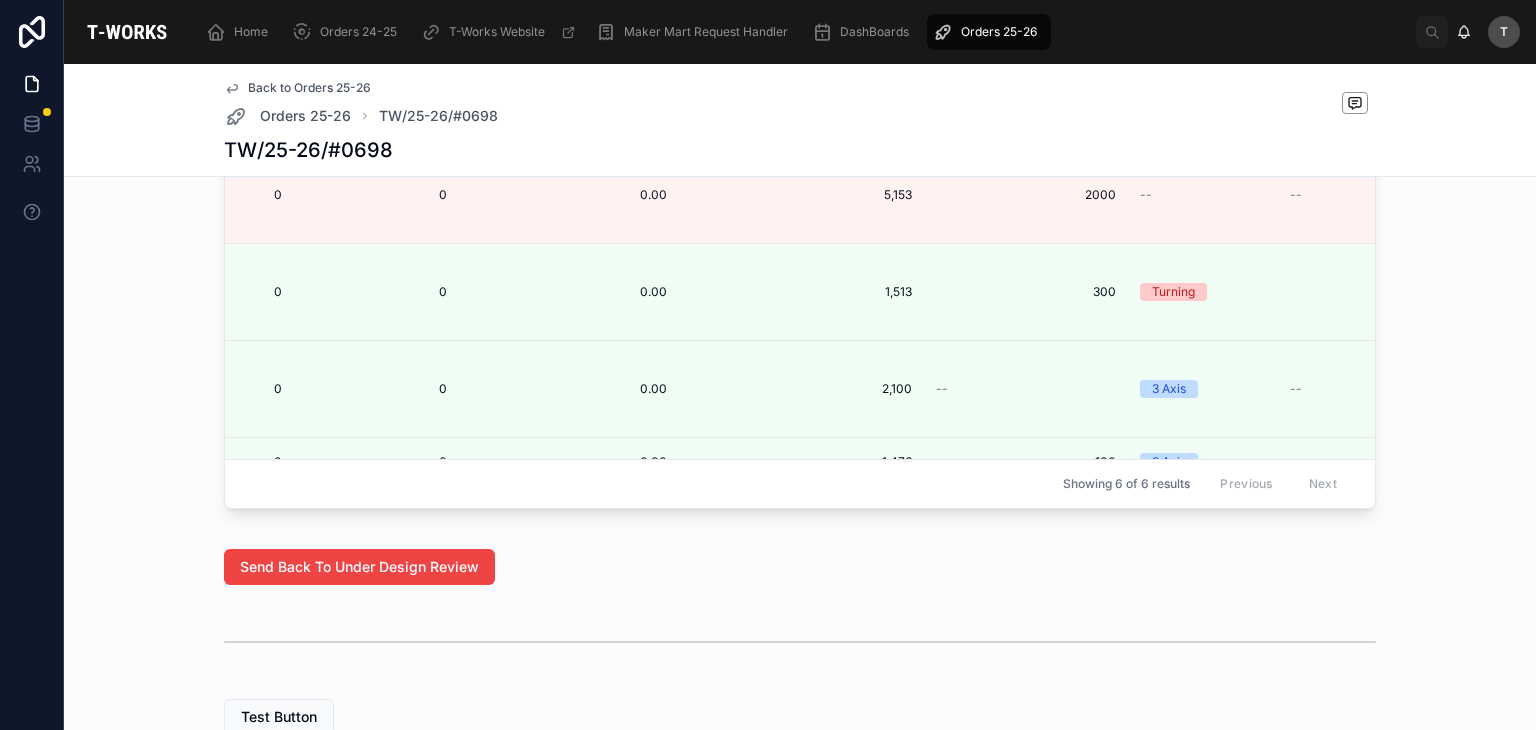 scroll, scrollTop: 0, scrollLeft: 1928, axis: horizontal 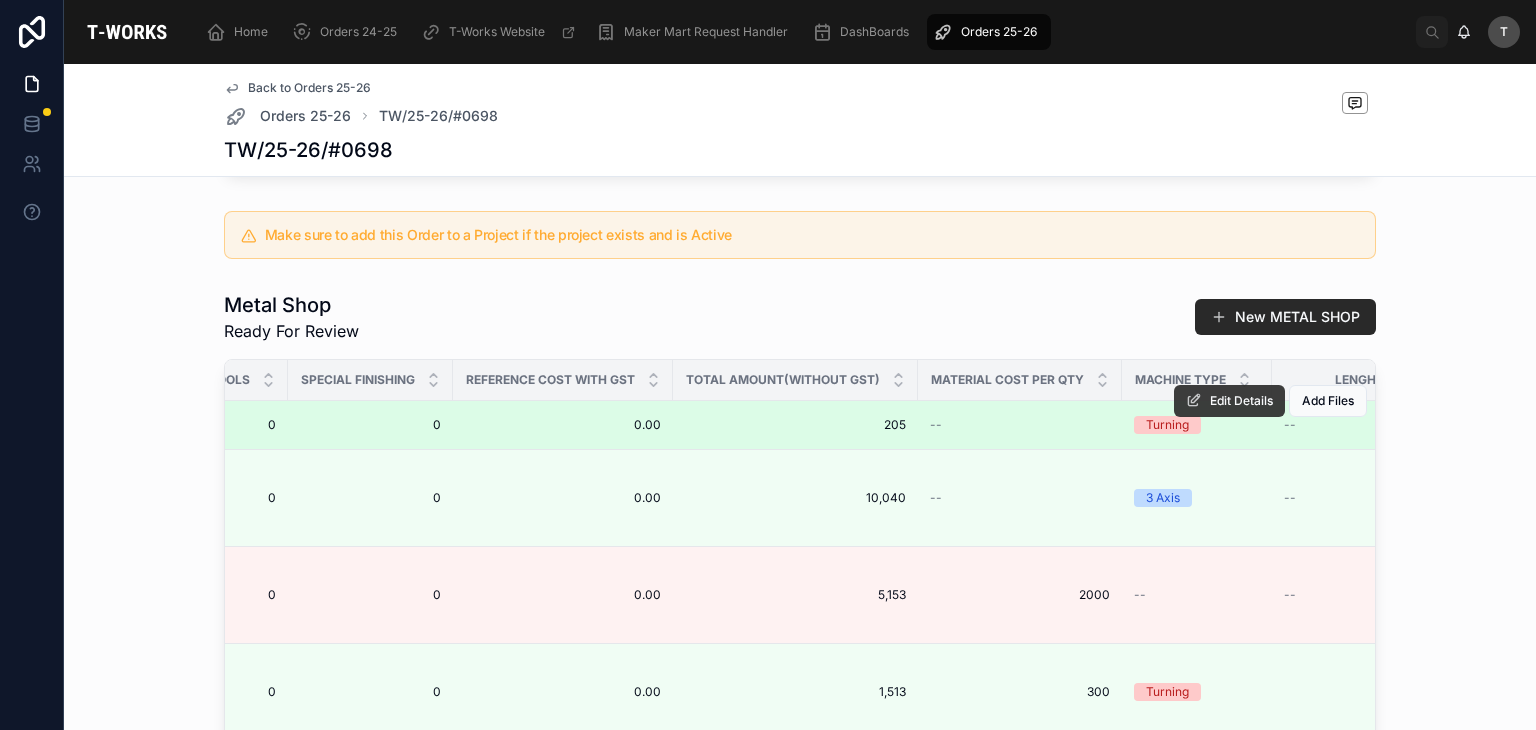 click at bounding box center [1194, 401] 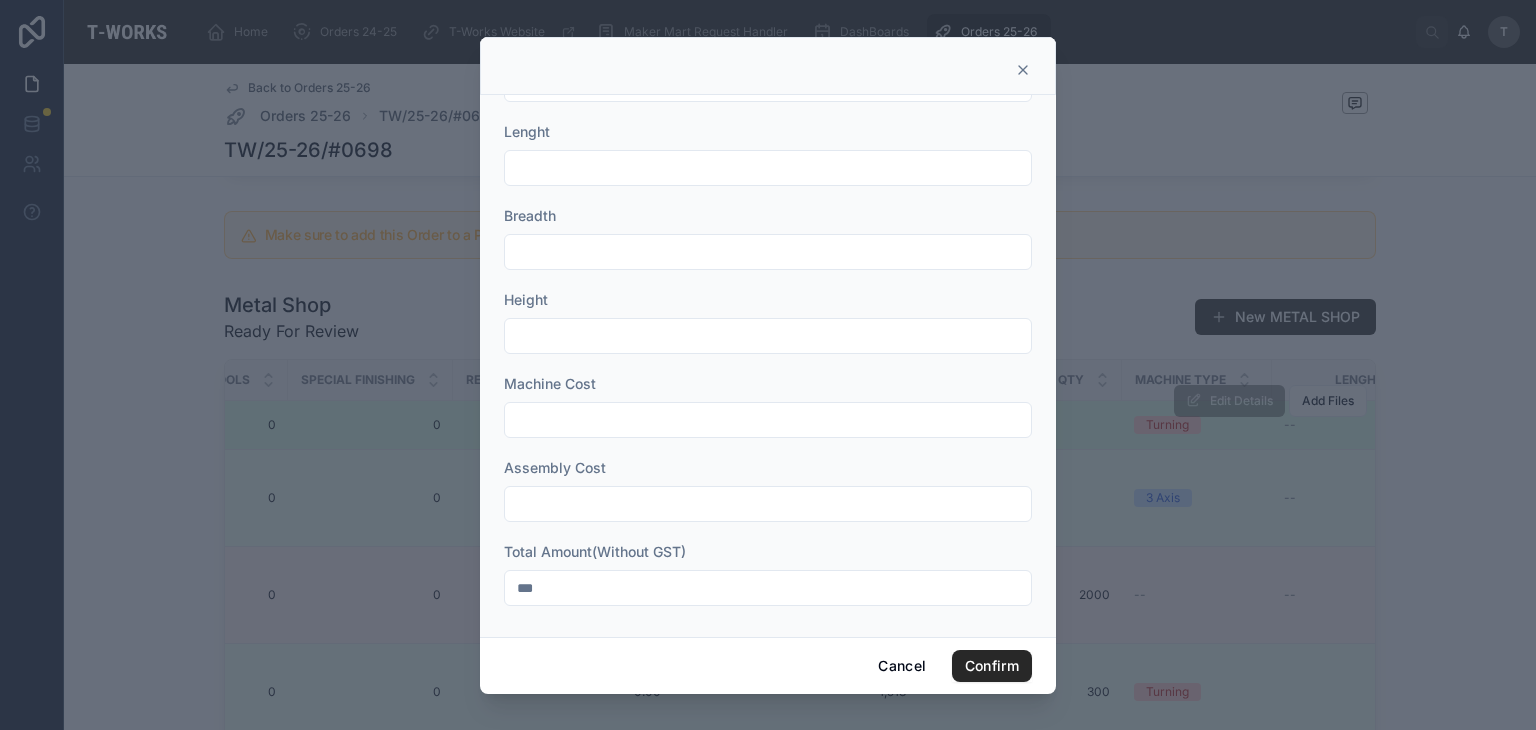 scroll, scrollTop: 744, scrollLeft: 0, axis: vertical 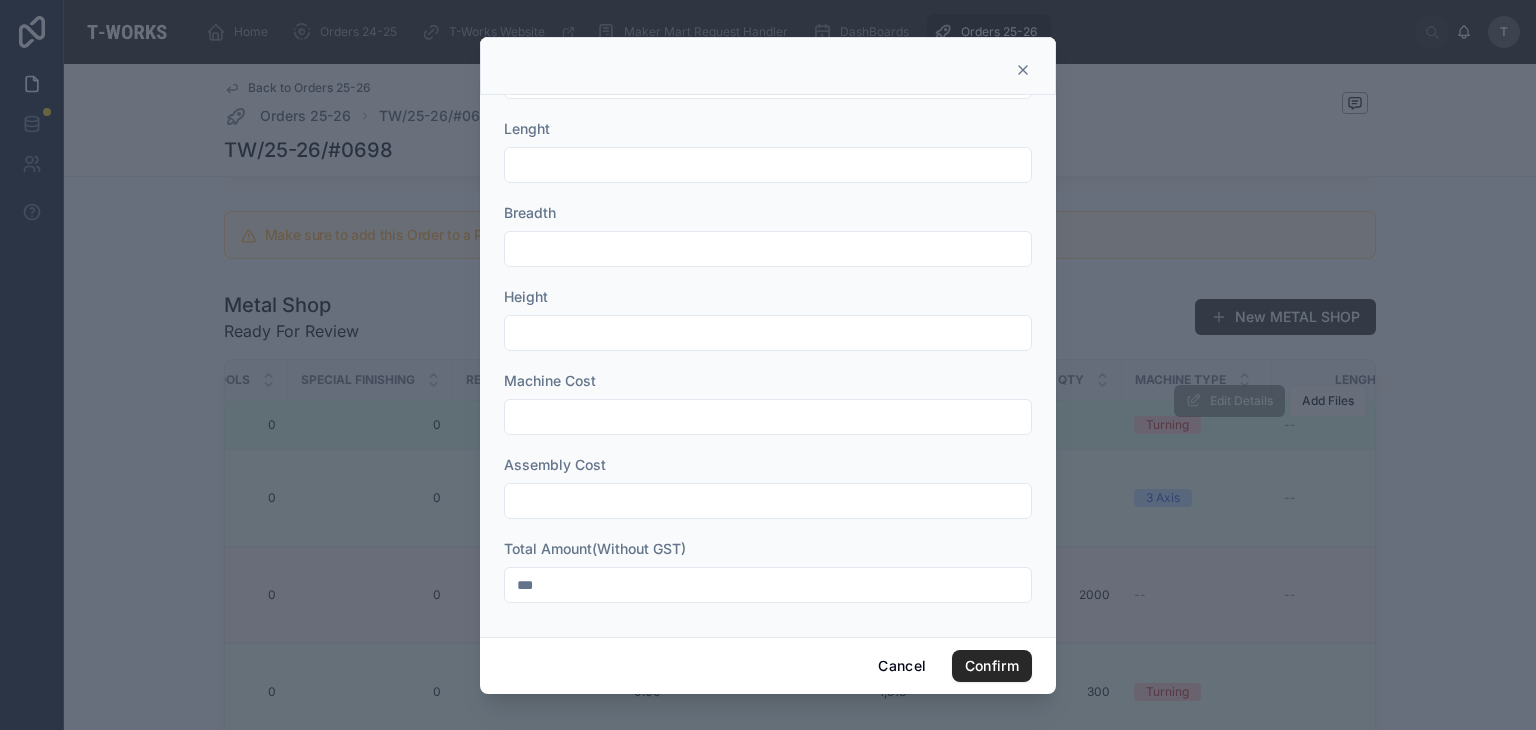 click on "***" at bounding box center [768, 585] 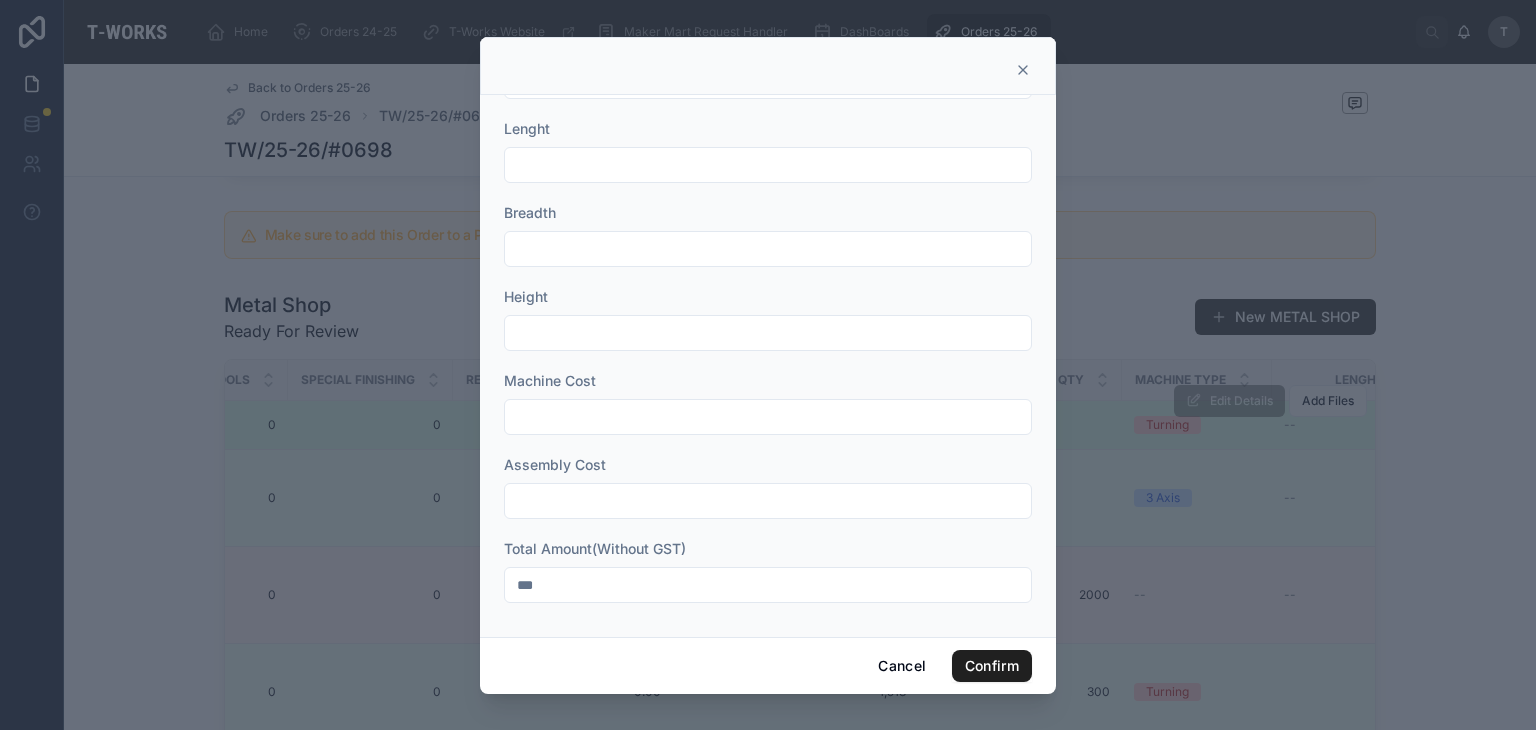 type on "***" 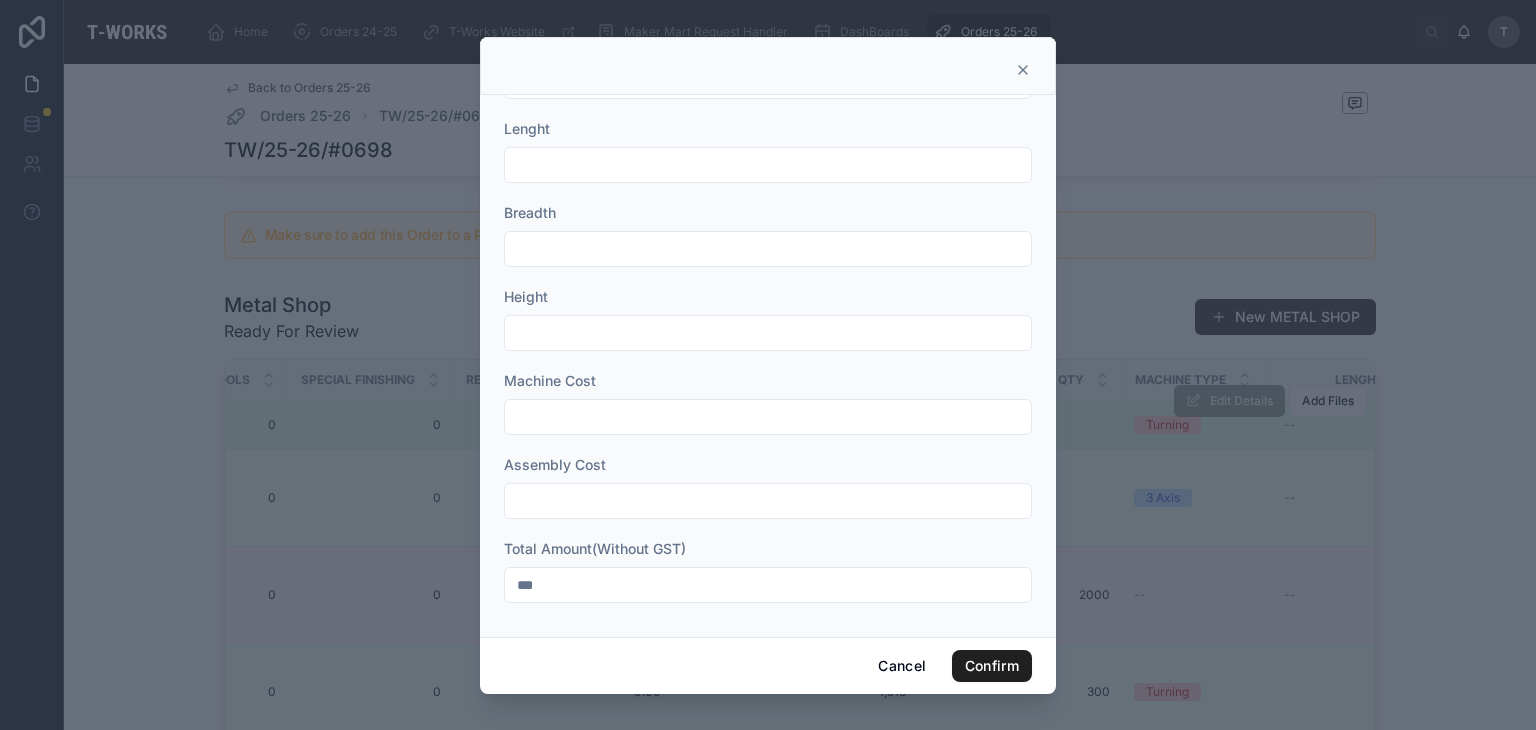 click on "Confirm" at bounding box center (992, 666) 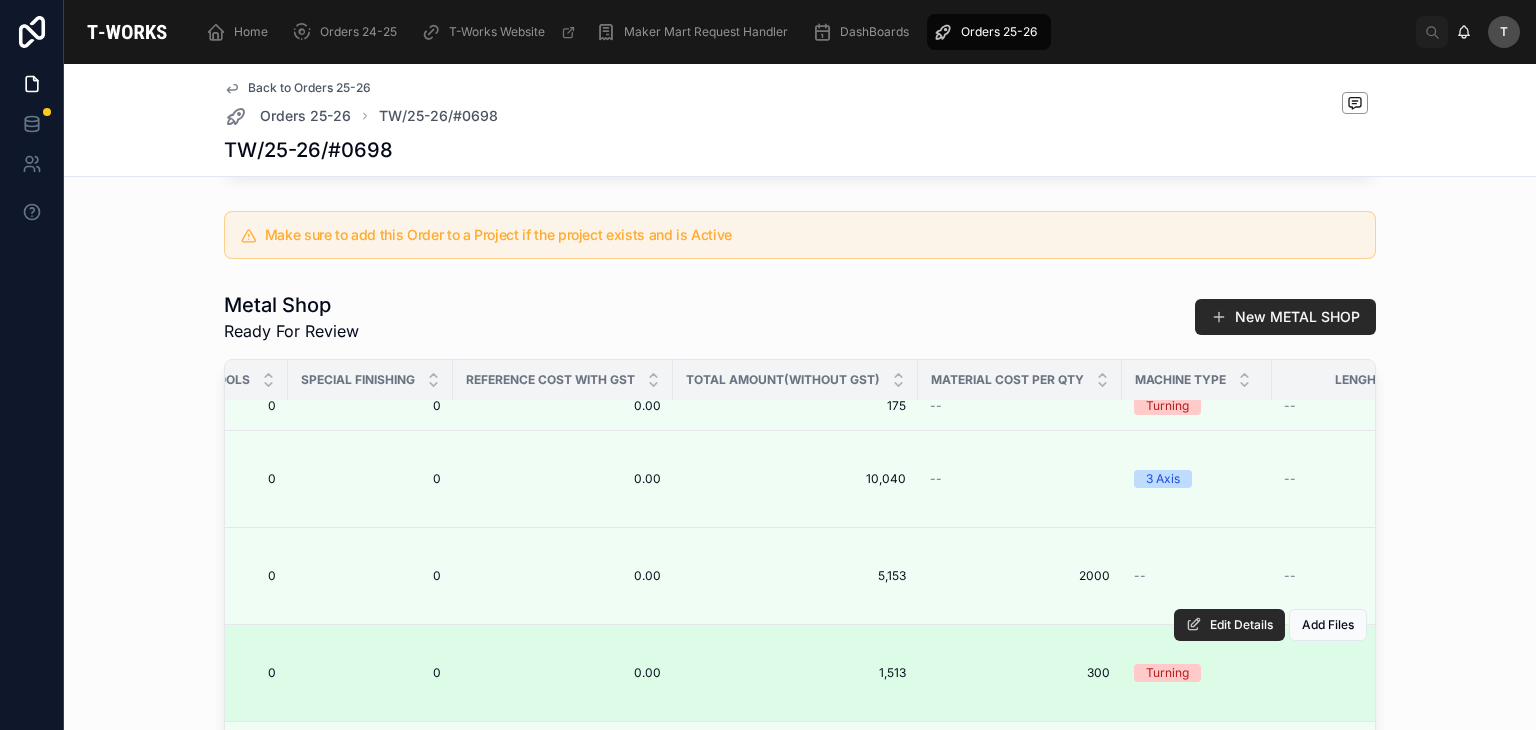 scroll, scrollTop: 40, scrollLeft: 1928, axis: both 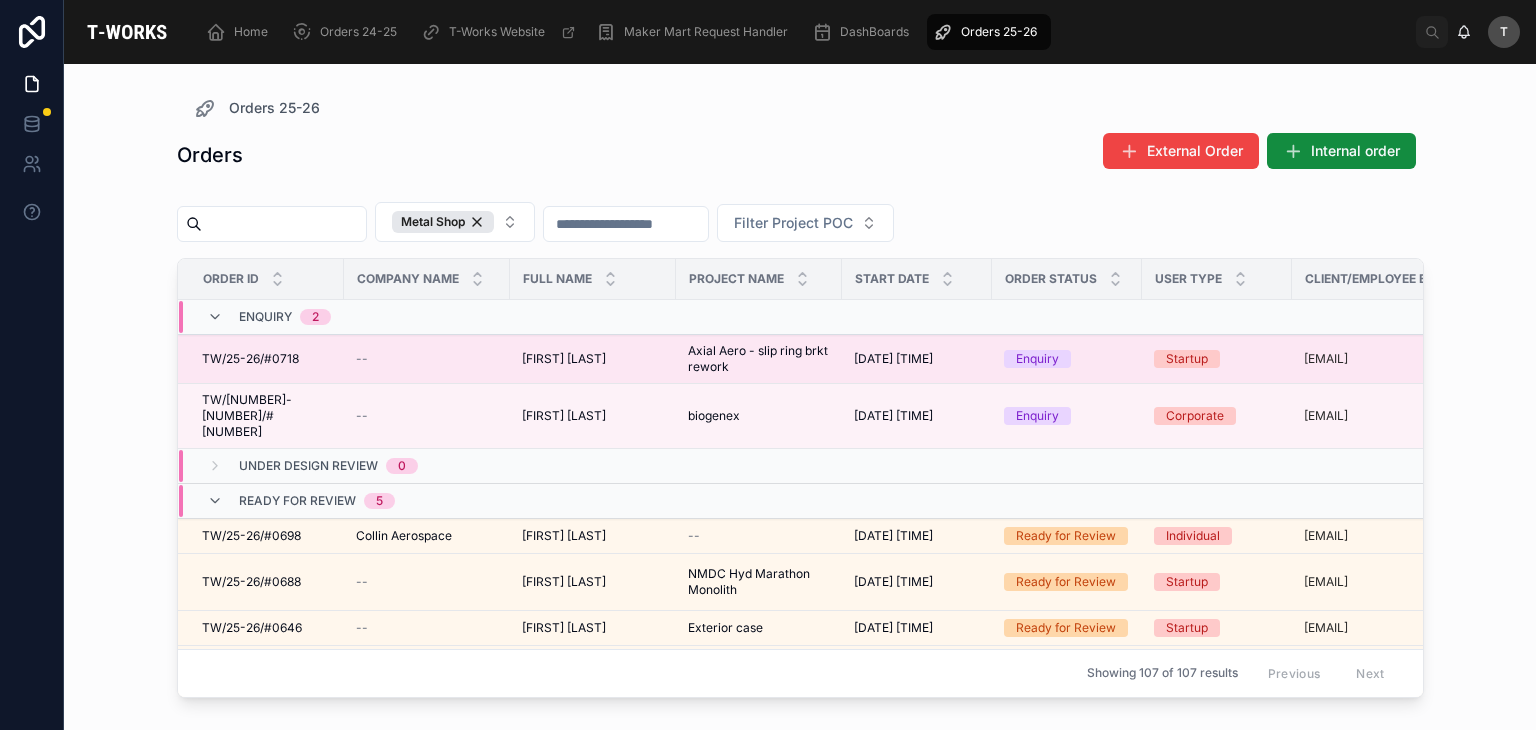 click on "[FIRST] [LAST]" at bounding box center (564, 359) 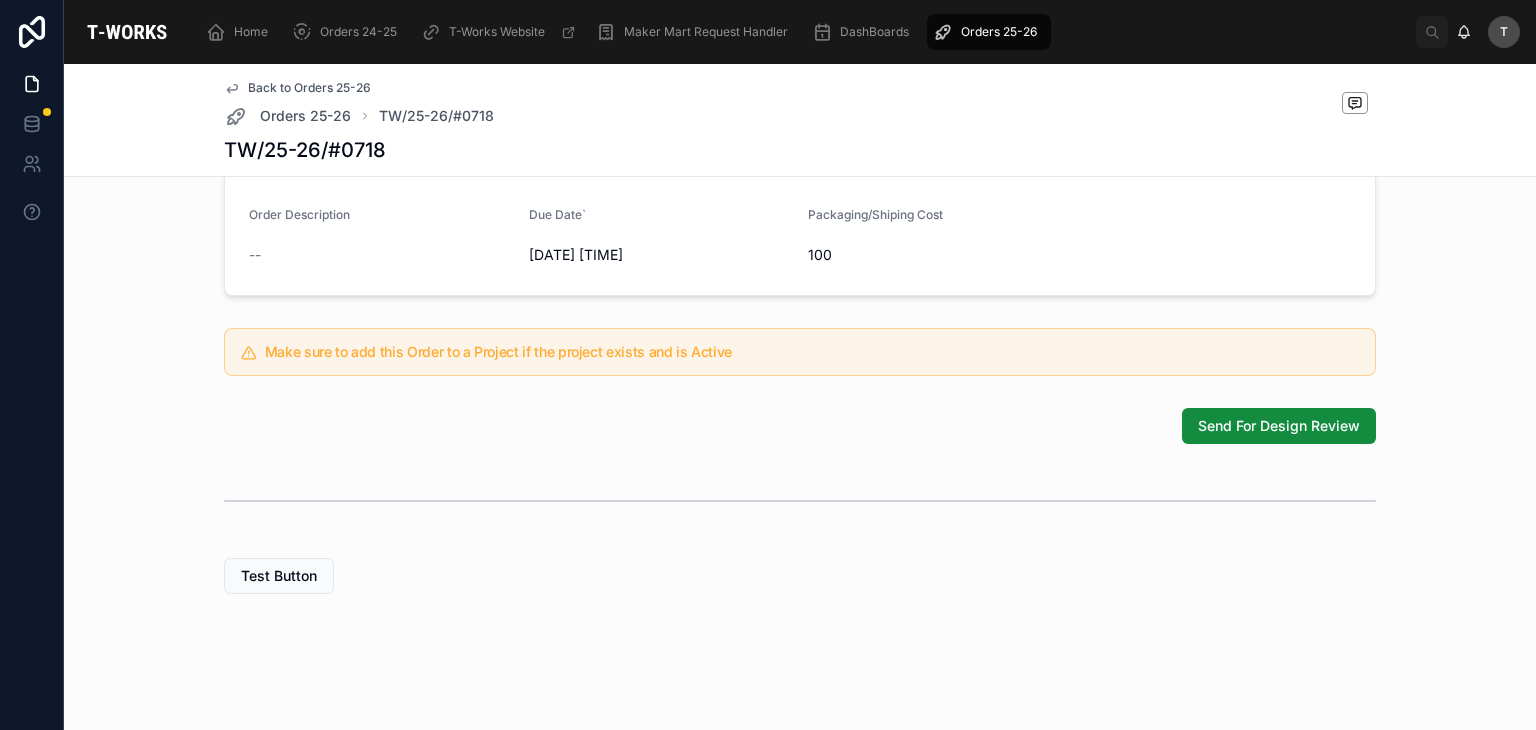 scroll, scrollTop: 581, scrollLeft: 0, axis: vertical 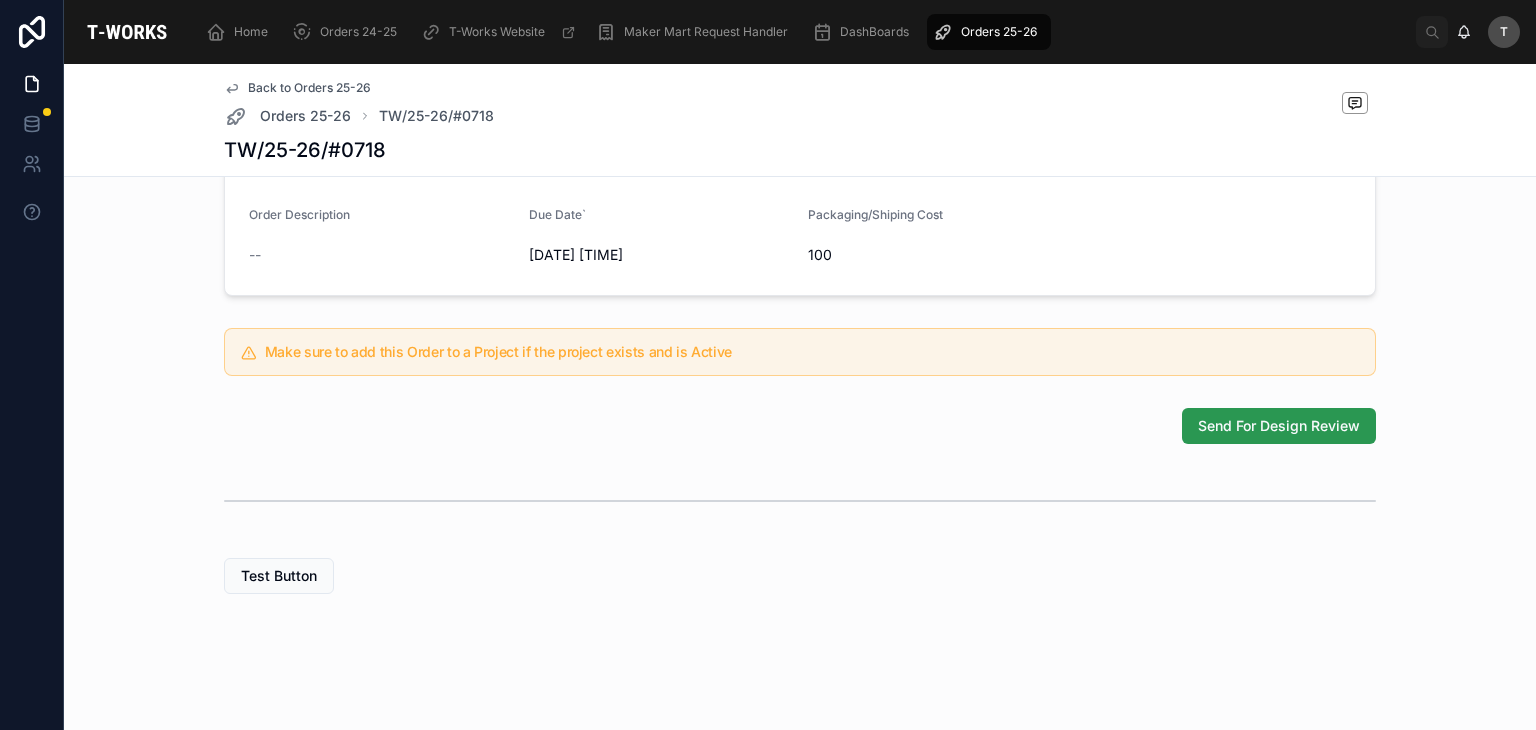 click on "Send For Design Review" at bounding box center [1279, 426] 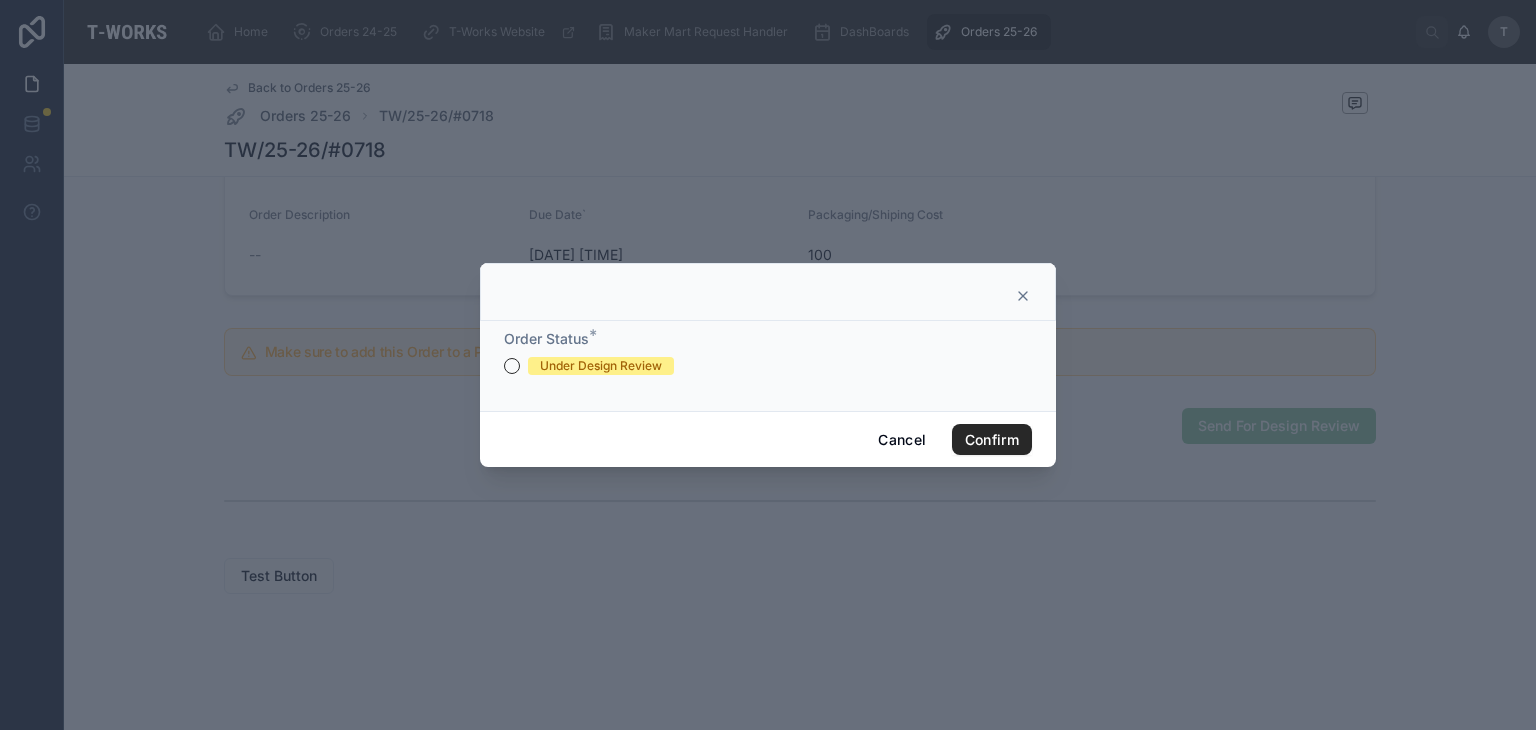 click on "Under Design Review" at bounding box center (601, 366) 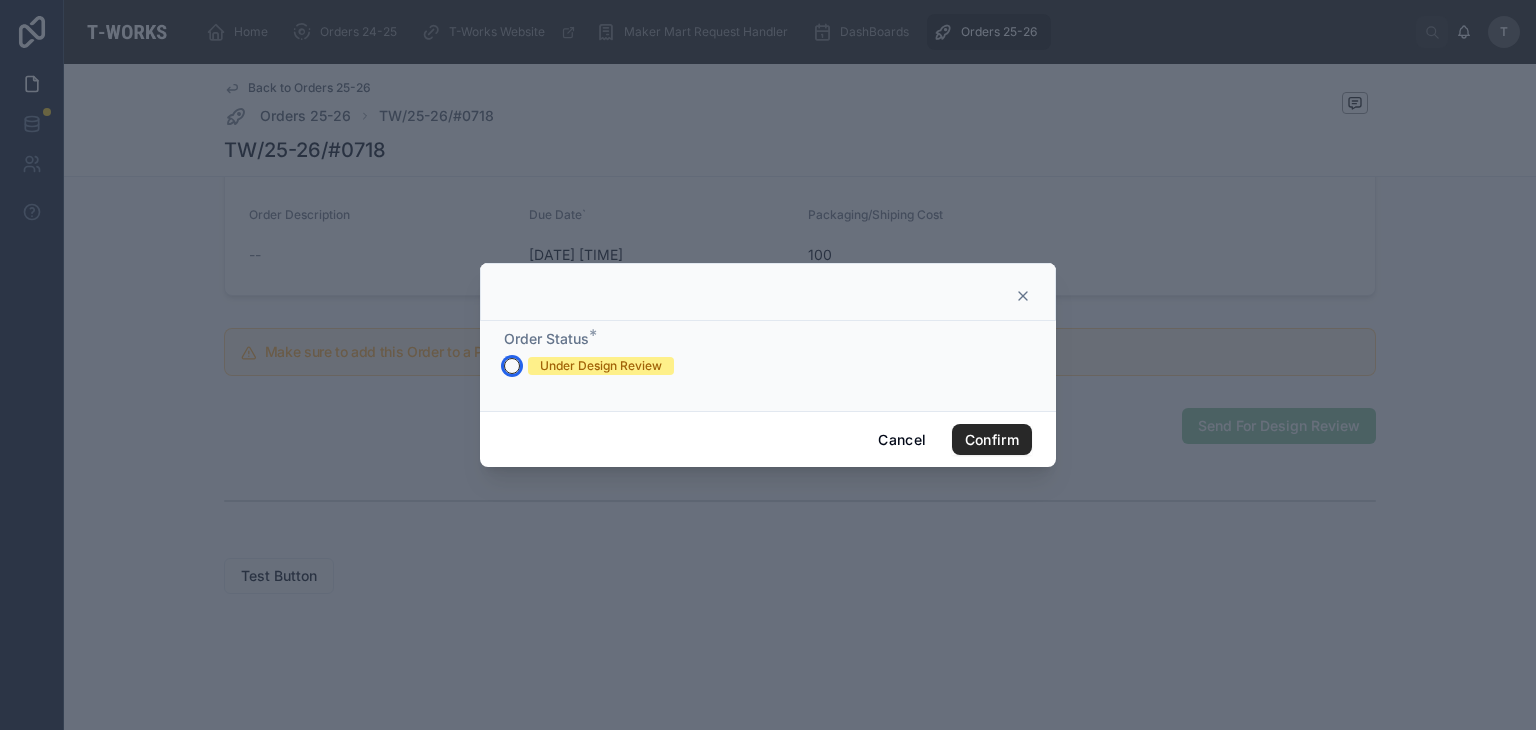 click on "Under Design Review" at bounding box center [512, 366] 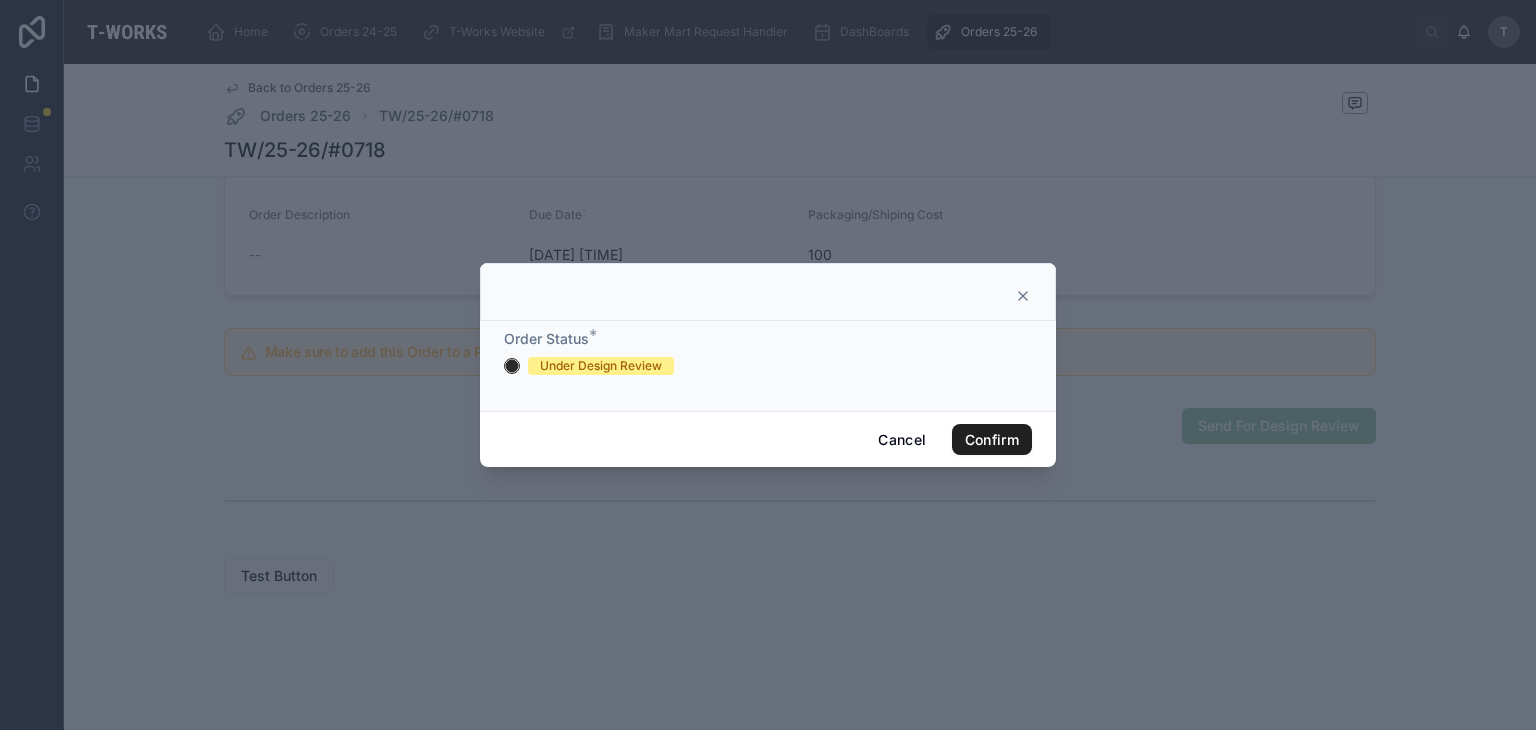 click on "Confirm" at bounding box center (992, 440) 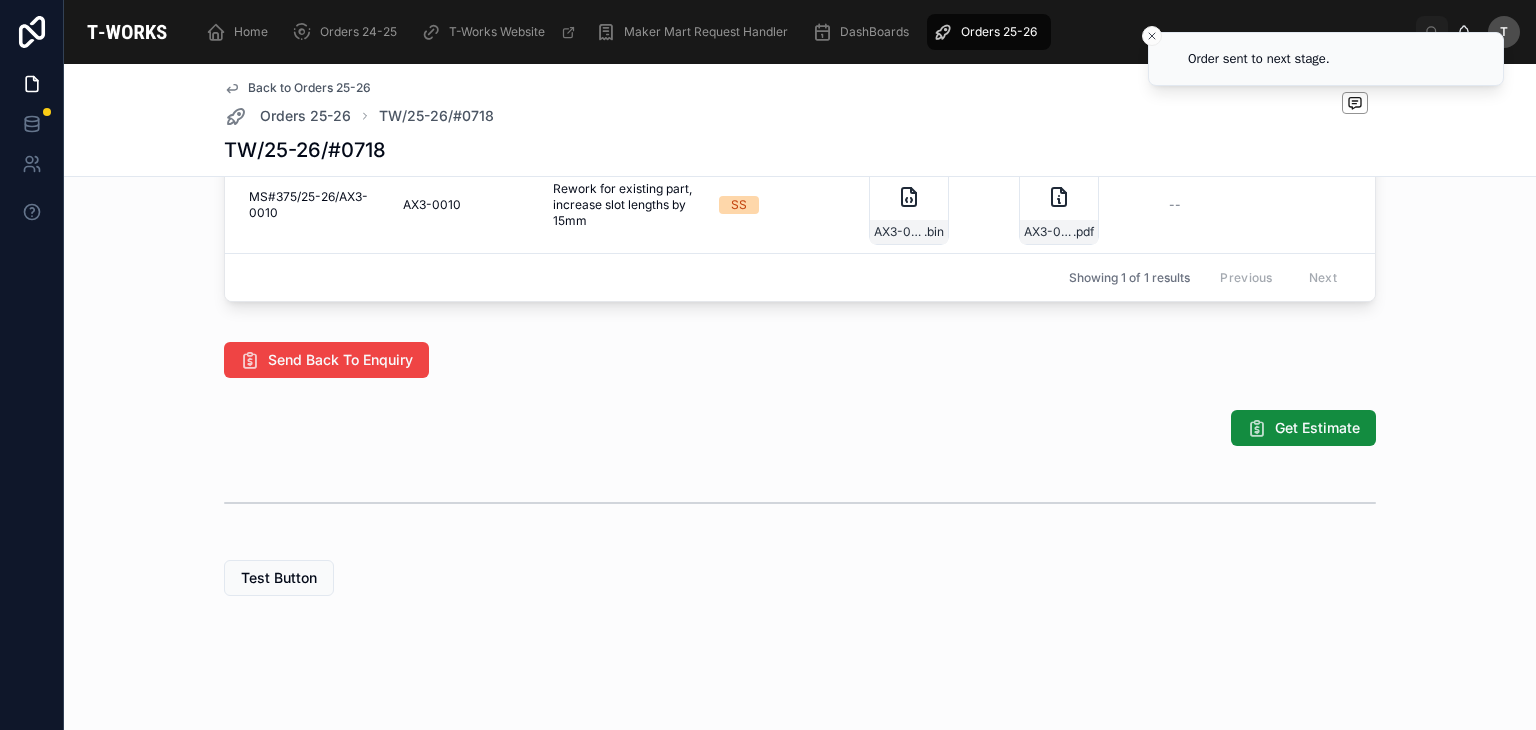 scroll, scrollTop: 1162, scrollLeft: 0, axis: vertical 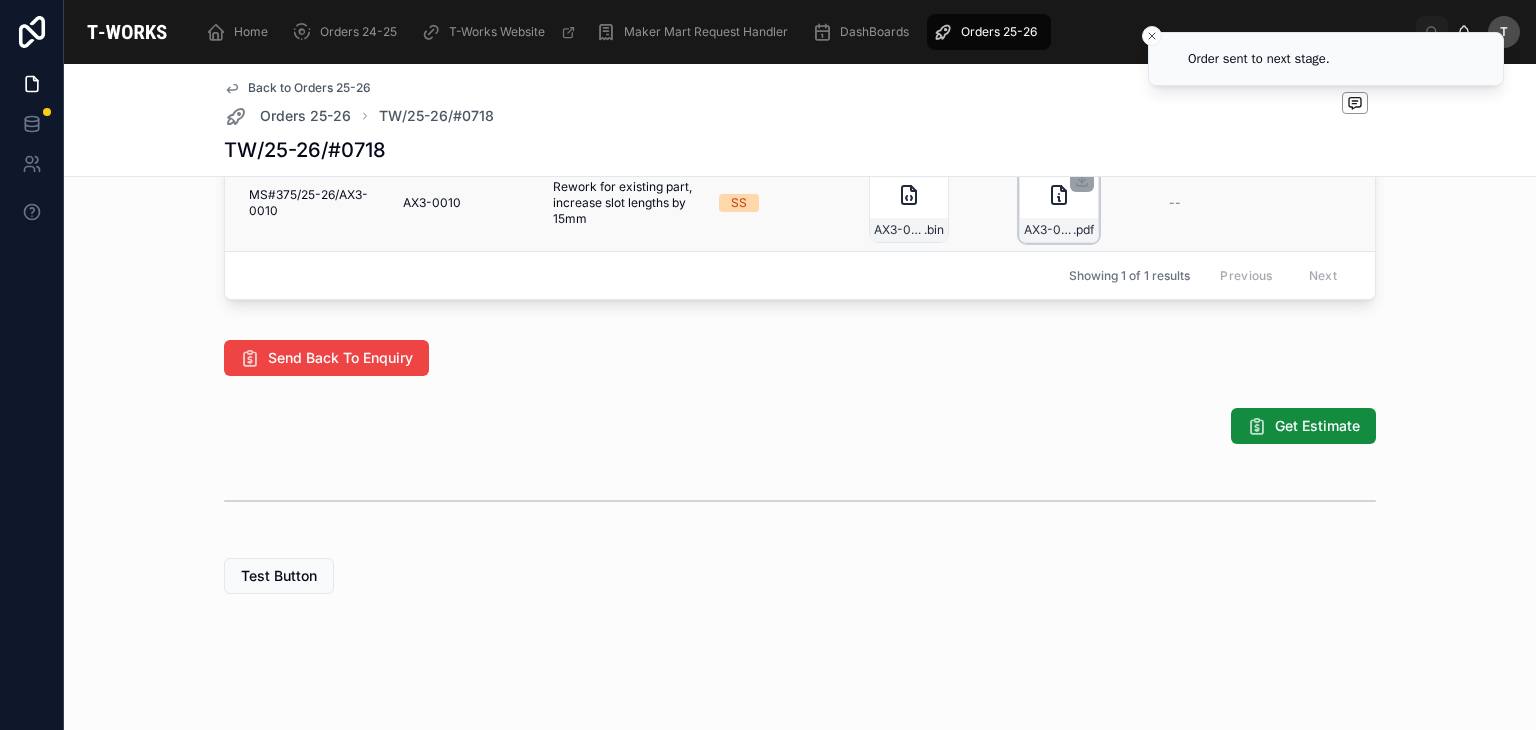 click on "[UUID]_REV2 .pdf" at bounding box center [1059, 230] 